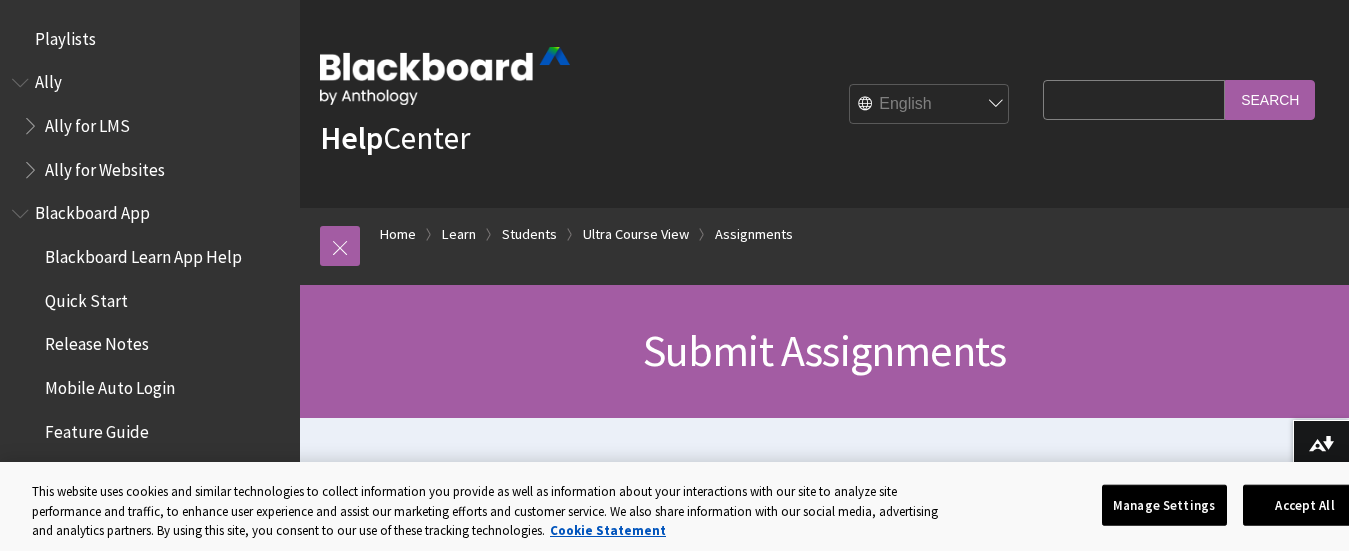 scroll, scrollTop: 0, scrollLeft: 0, axis: both 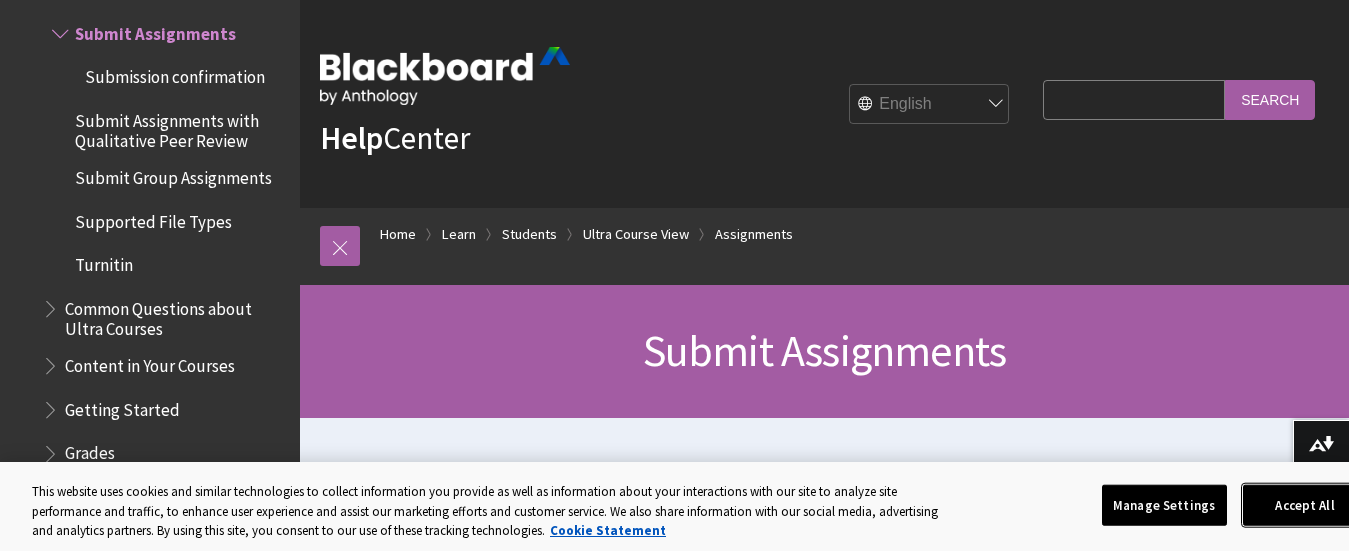 click on "Accept All" at bounding box center [1305, 505] 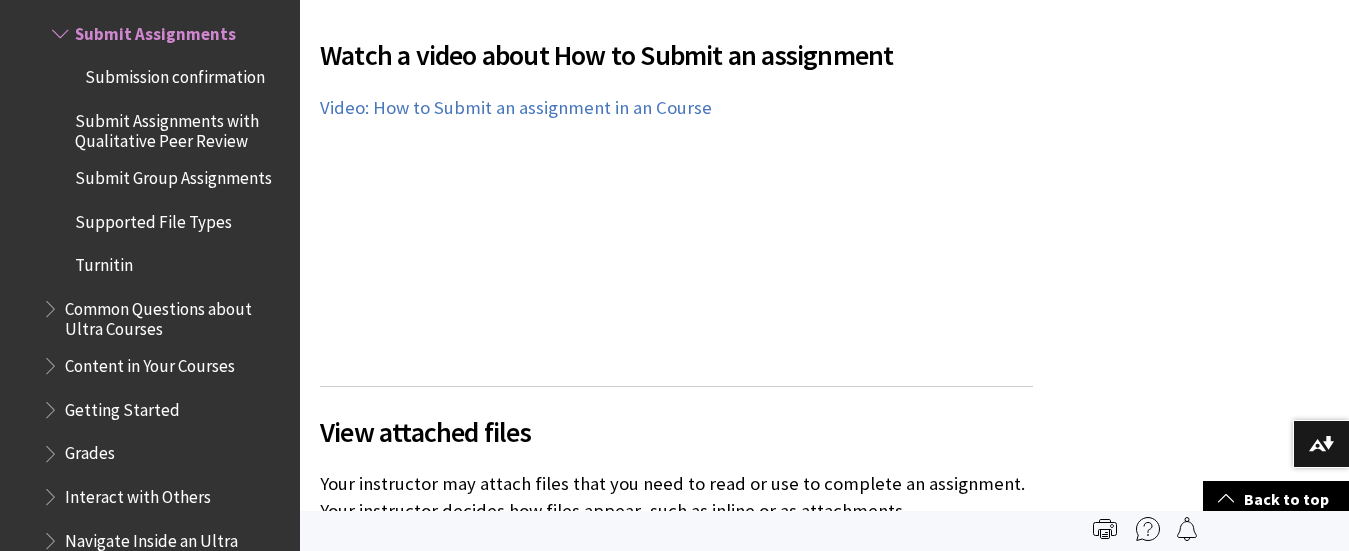 scroll, scrollTop: 6323, scrollLeft: 0, axis: vertical 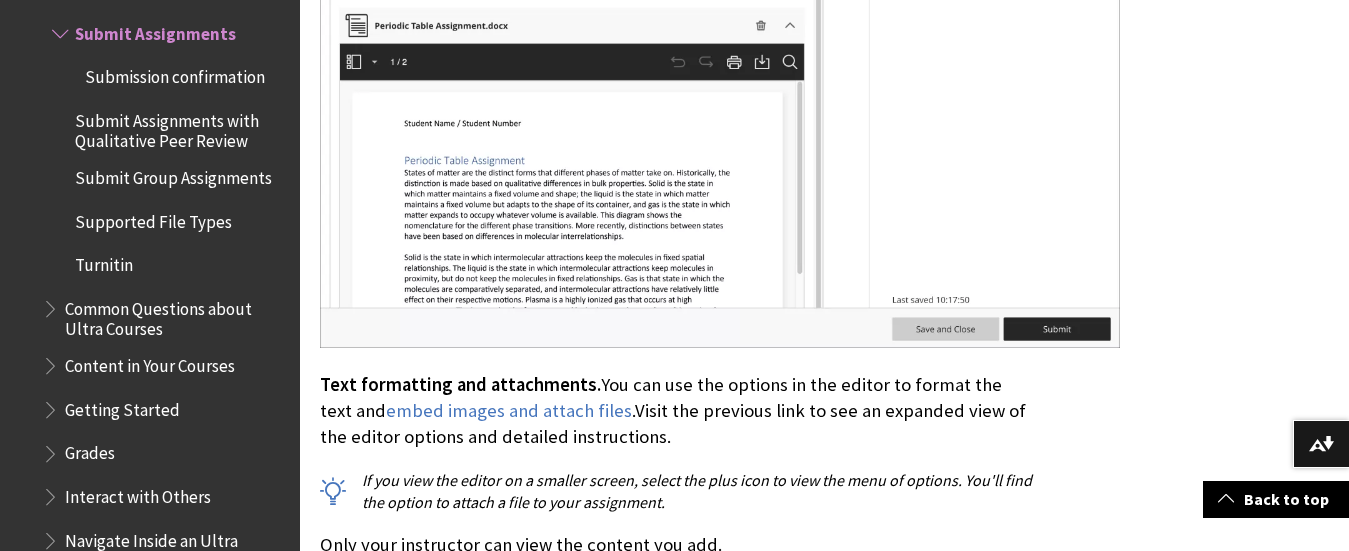 click on "Submission confirmation" at bounding box center (175, 73) 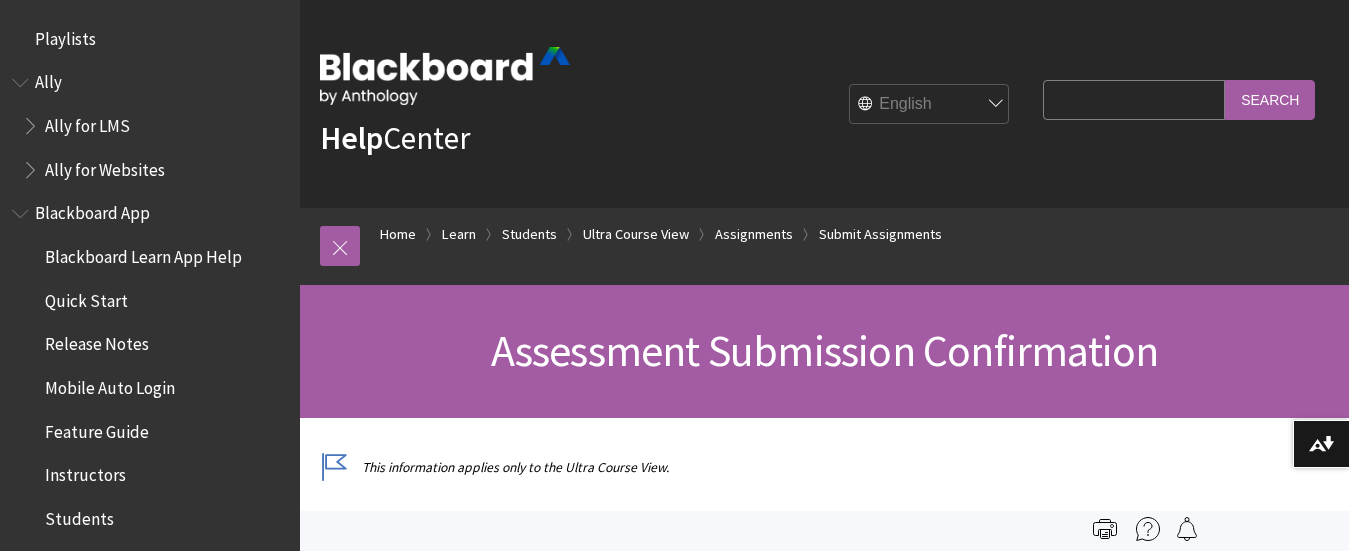 scroll, scrollTop: 0, scrollLeft: 0, axis: both 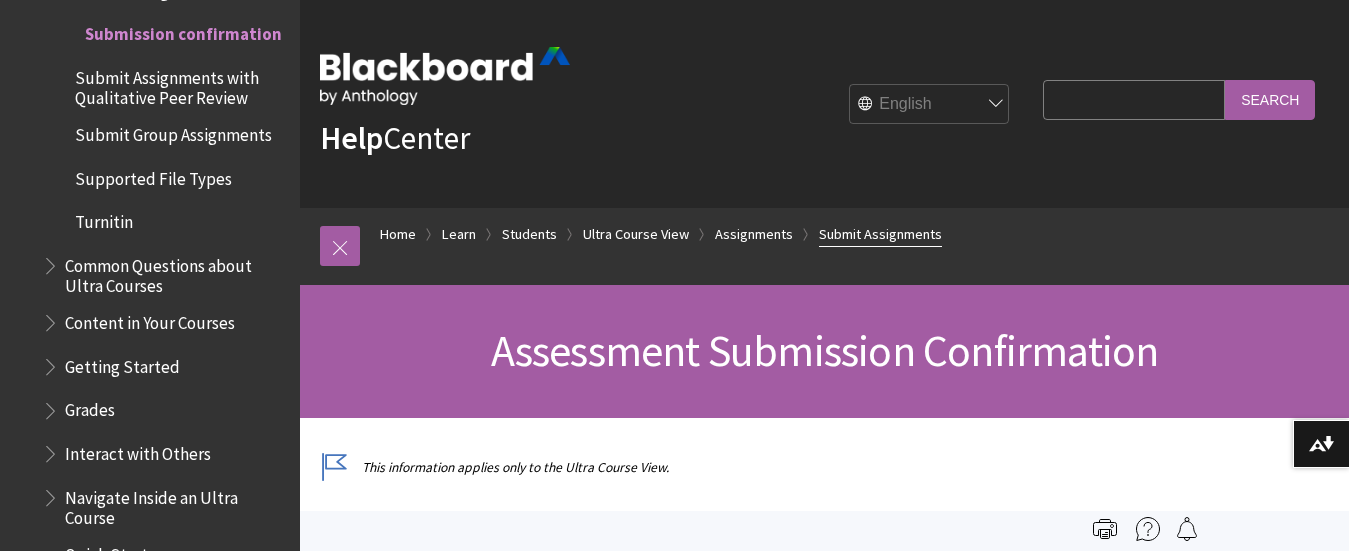 click on "Submit Assignments" at bounding box center (880, 234) 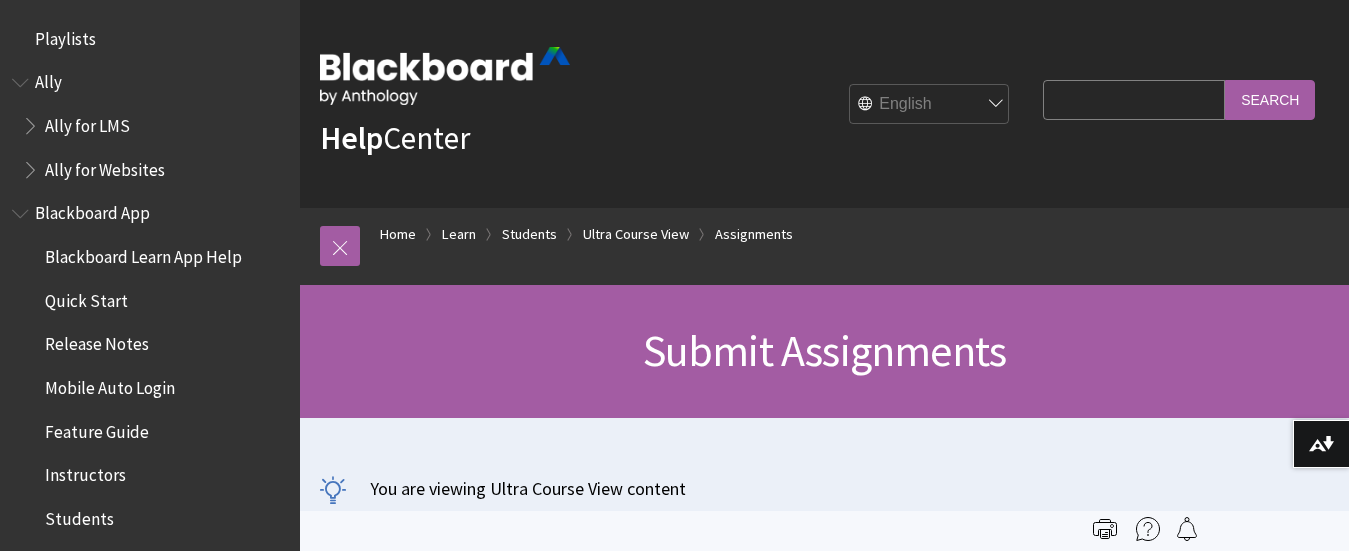 scroll, scrollTop: 0, scrollLeft: 0, axis: both 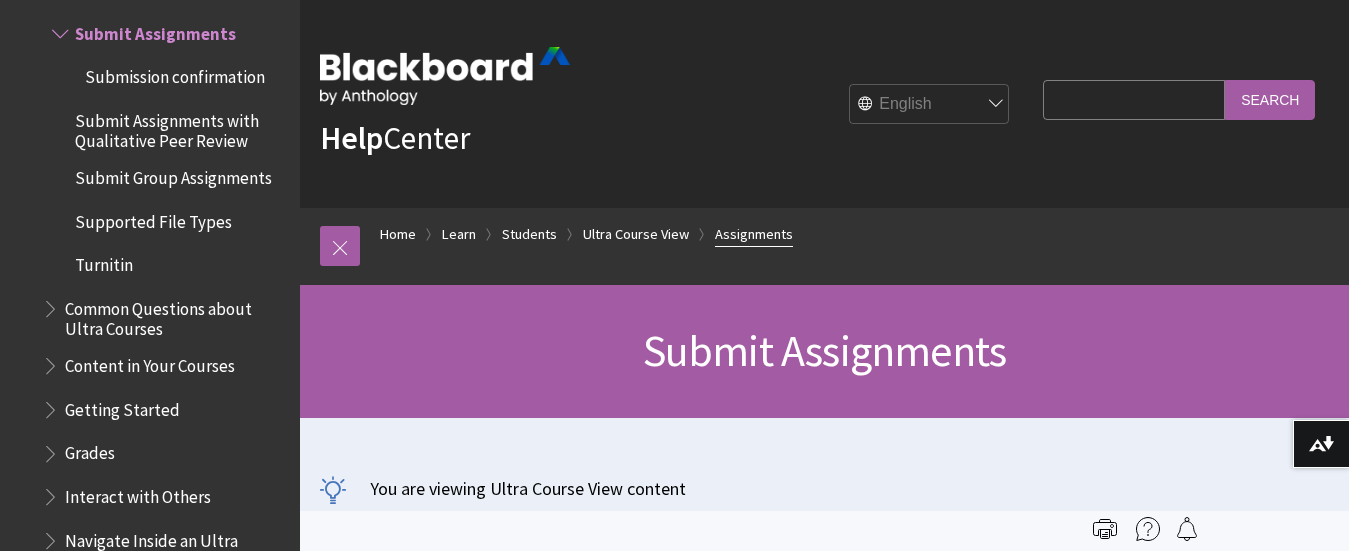 click on "Assignments" at bounding box center [754, 234] 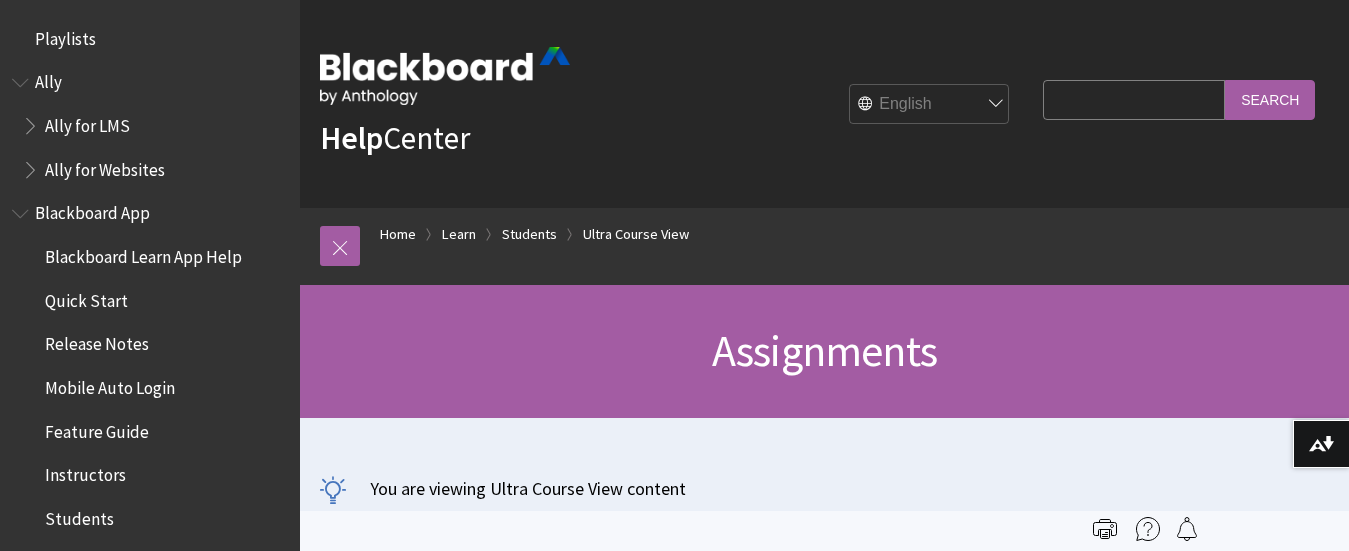 scroll, scrollTop: 0, scrollLeft: 0, axis: both 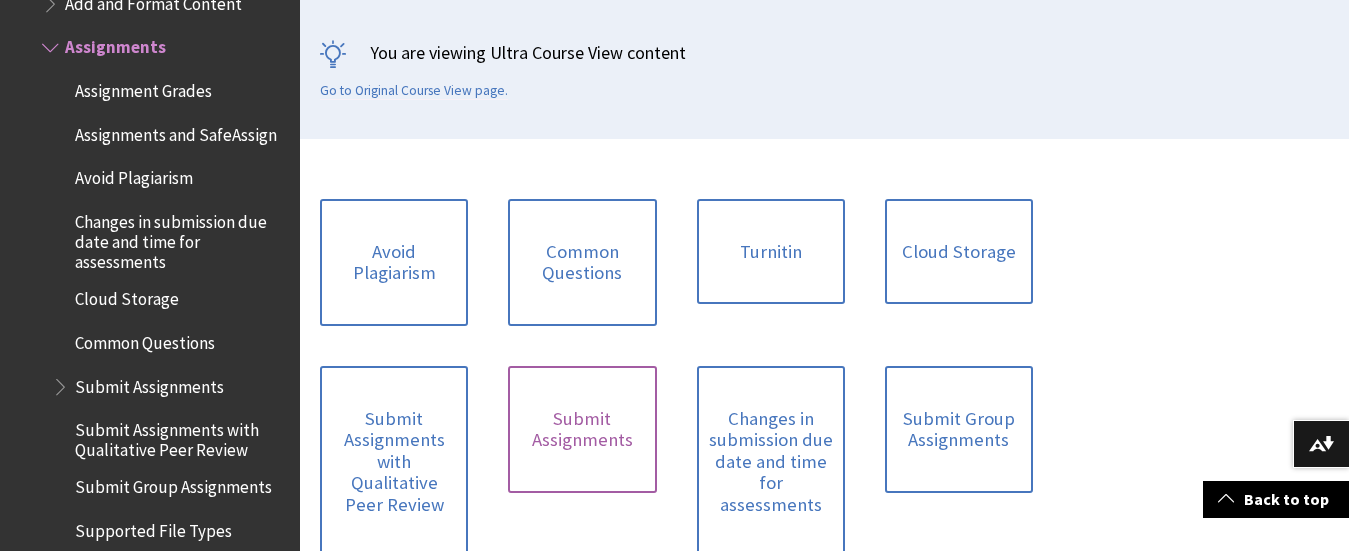 click on "Submit Assignments" at bounding box center [582, 429] 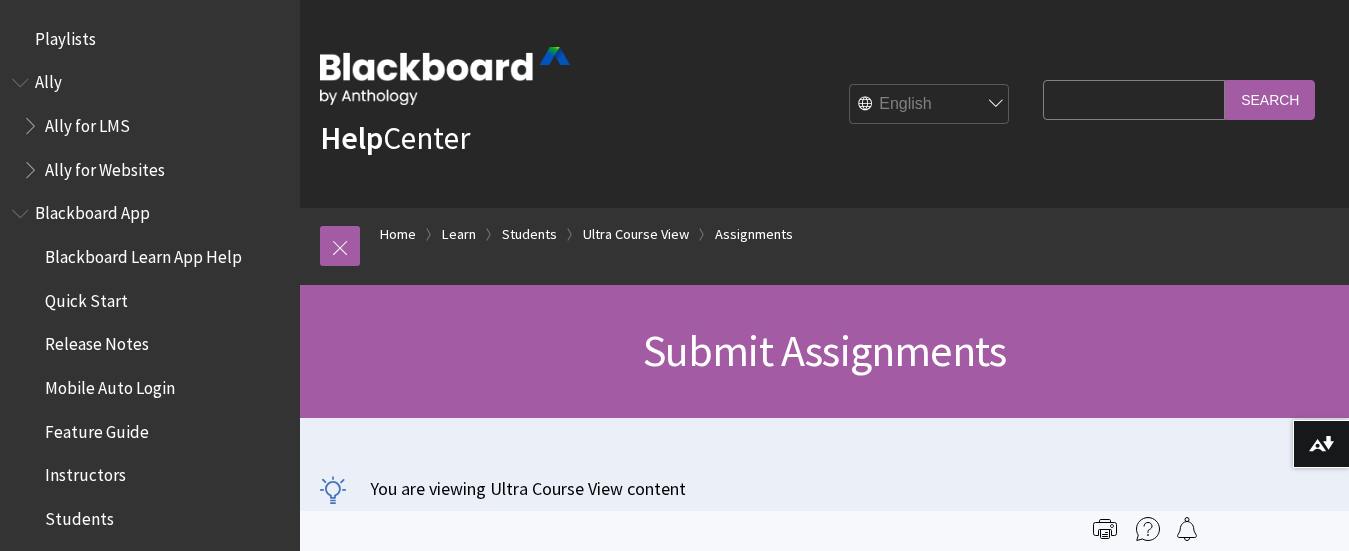 scroll, scrollTop: 0, scrollLeft: 0, axis: both 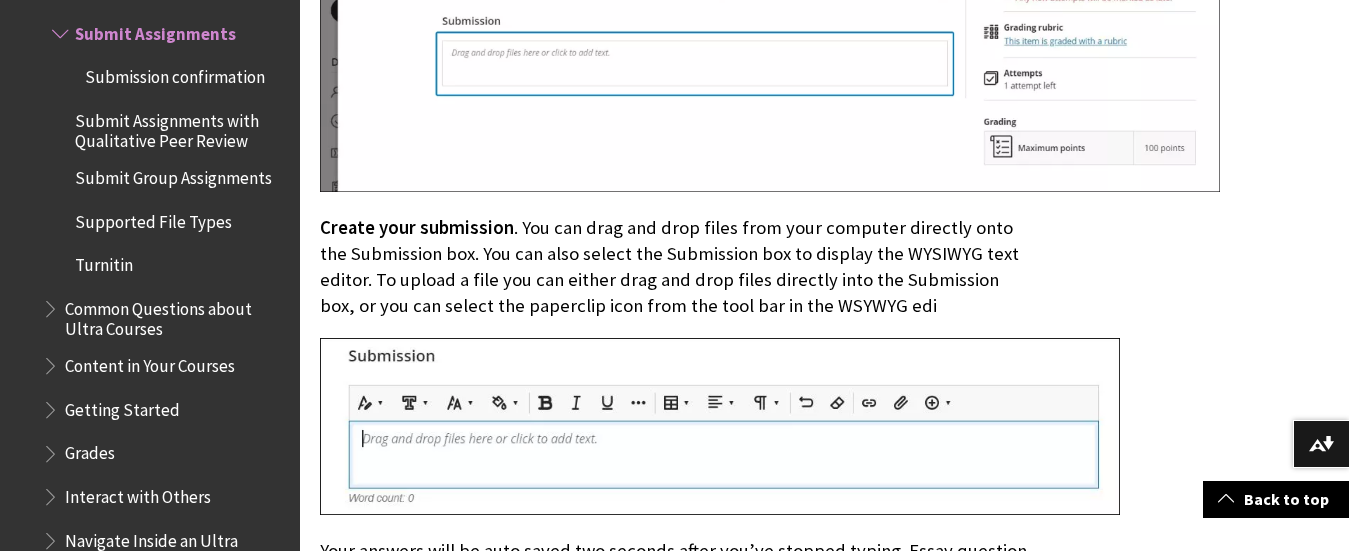 click at bounding box center (720, 426) 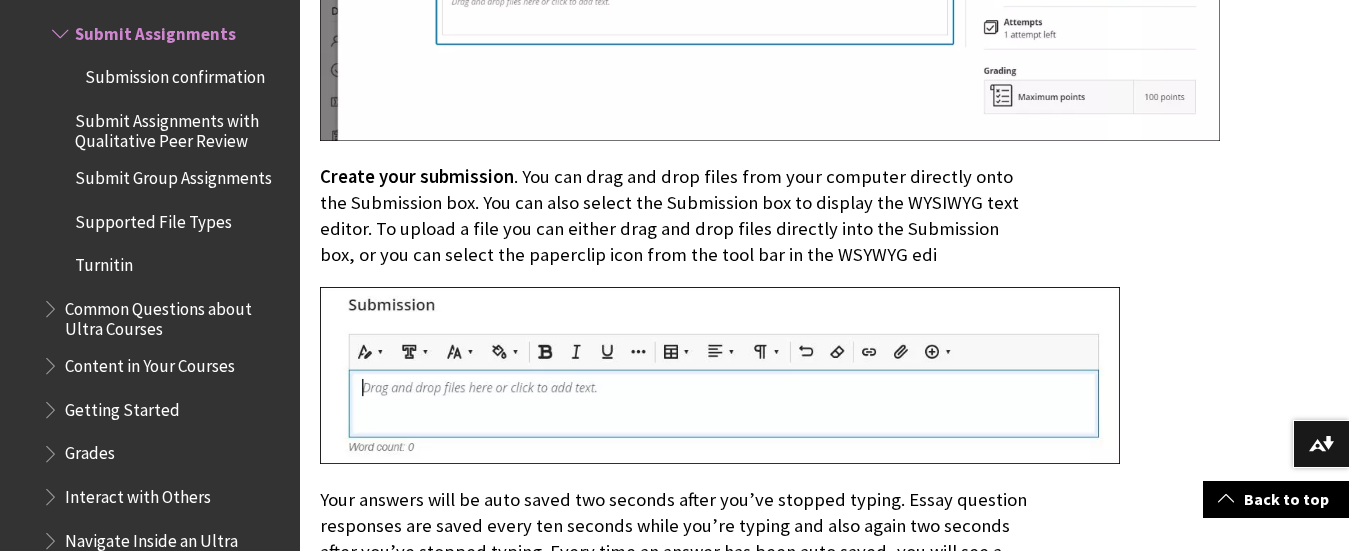 scroll, scrollTop: 8584, scrollLeft: 0, axis: vertical 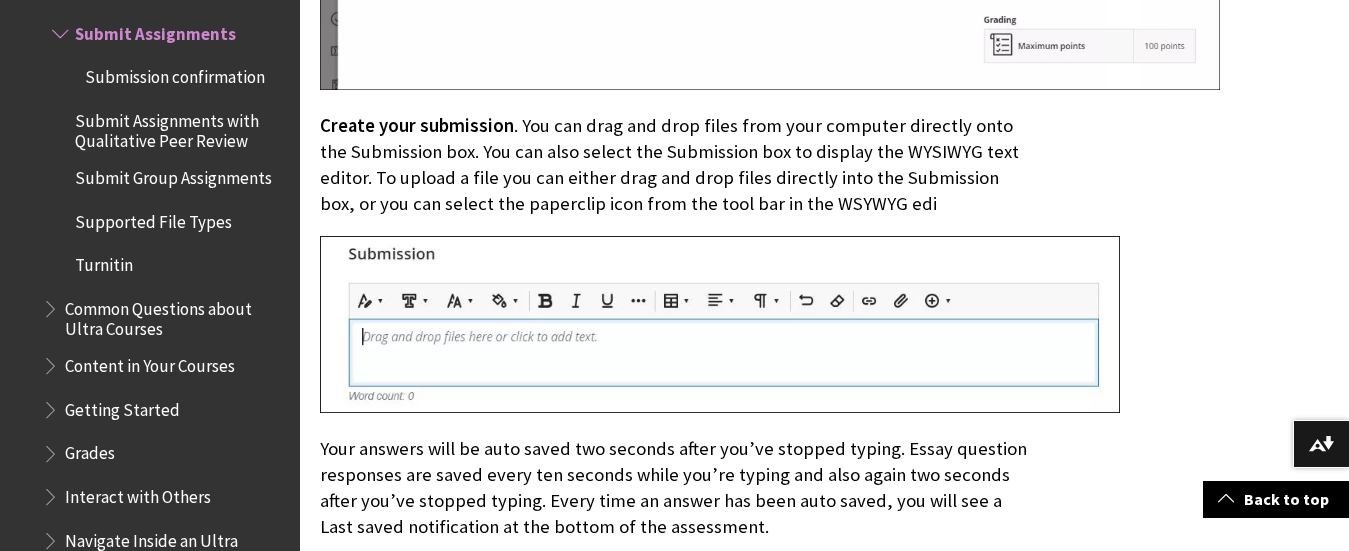 click on "Submit Assignments with Qualitative Peer Review" at bounding box center (180, 127) 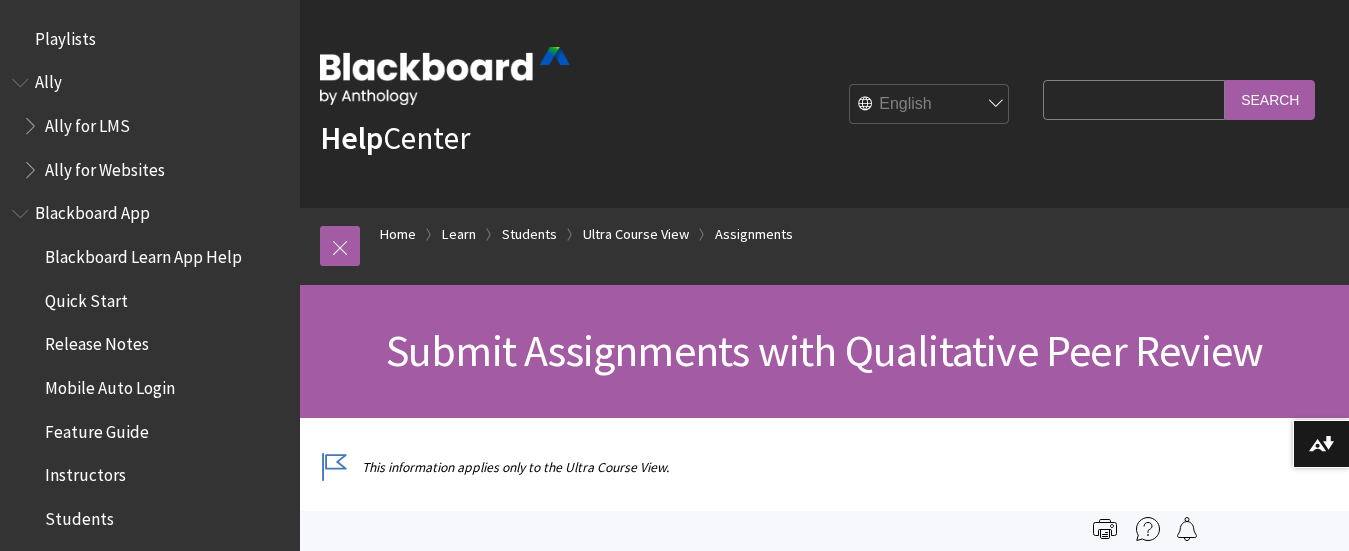 scroll, scrollTop: 0, scrollLeft: 0, axis: both 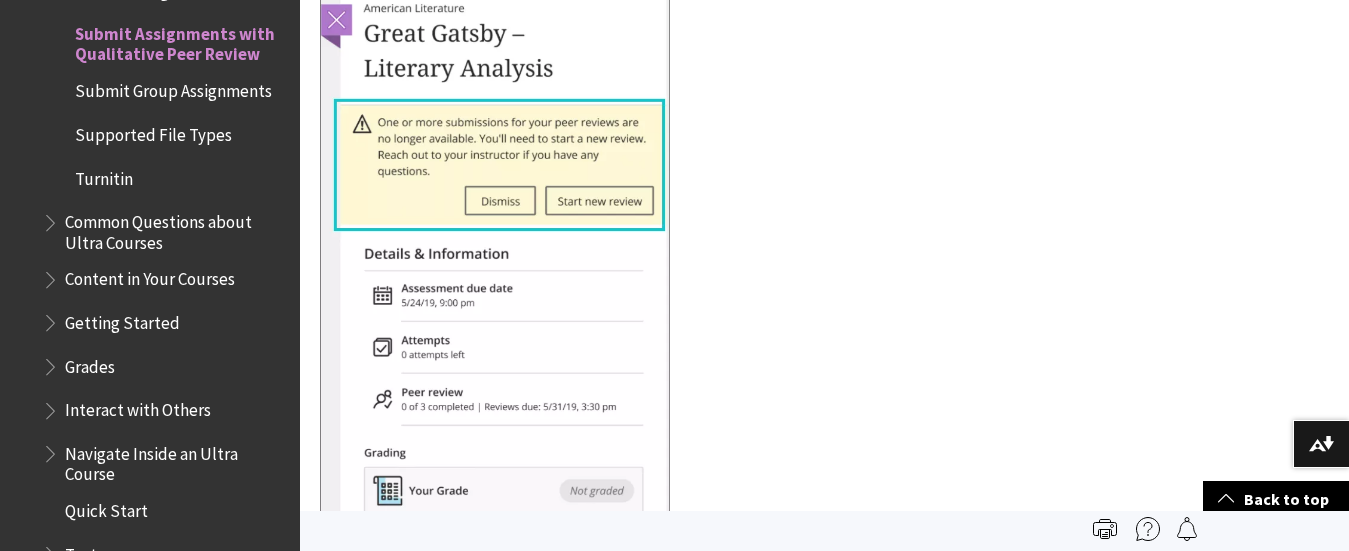 click on "Submit Group Assignments" at bounding box center (173, 88) 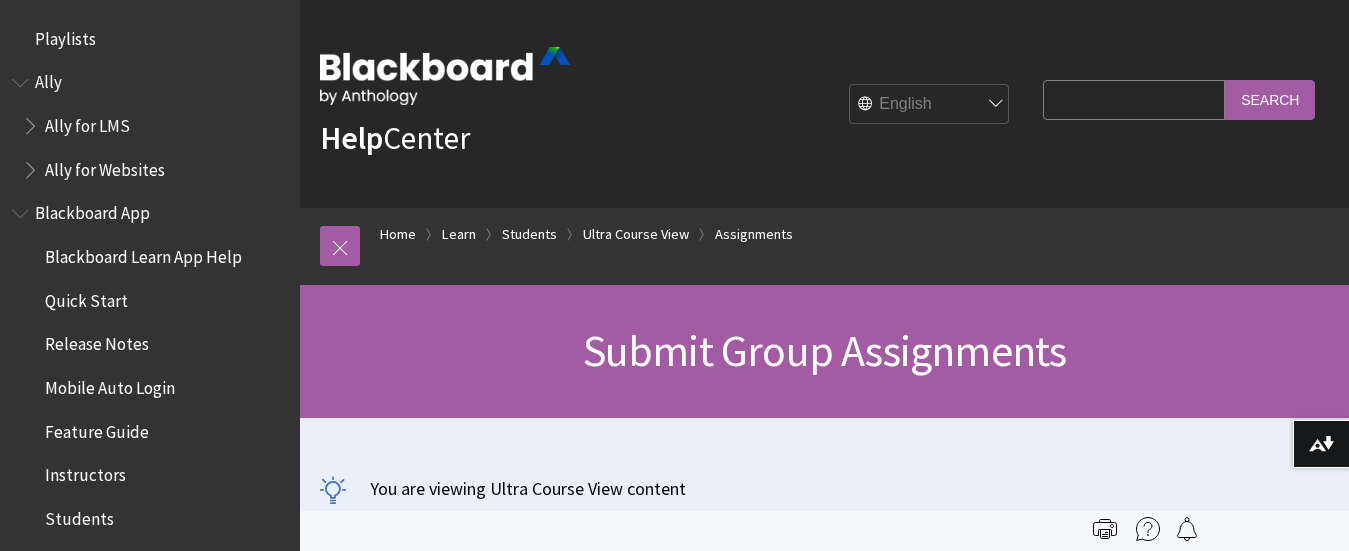 scroll, scrollTop: 0, scrollLeft: 0, axis: both 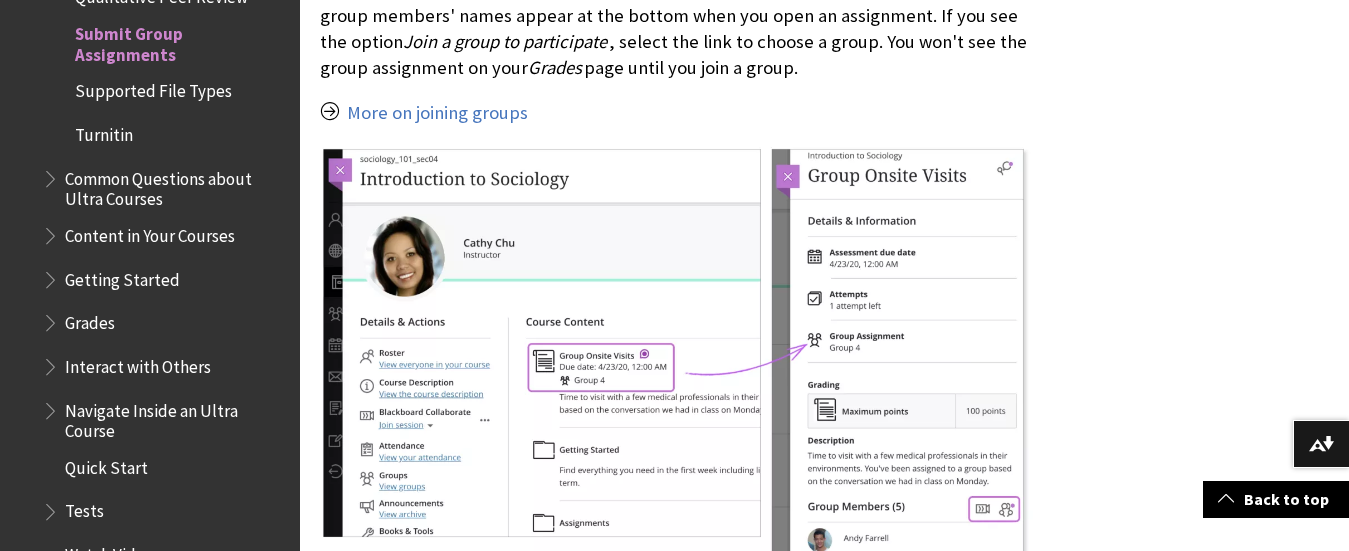 drag, startPoint x: 301, startPoint y: 376, endPoint x: 308, endPoint y: 341, distance: 35.69314 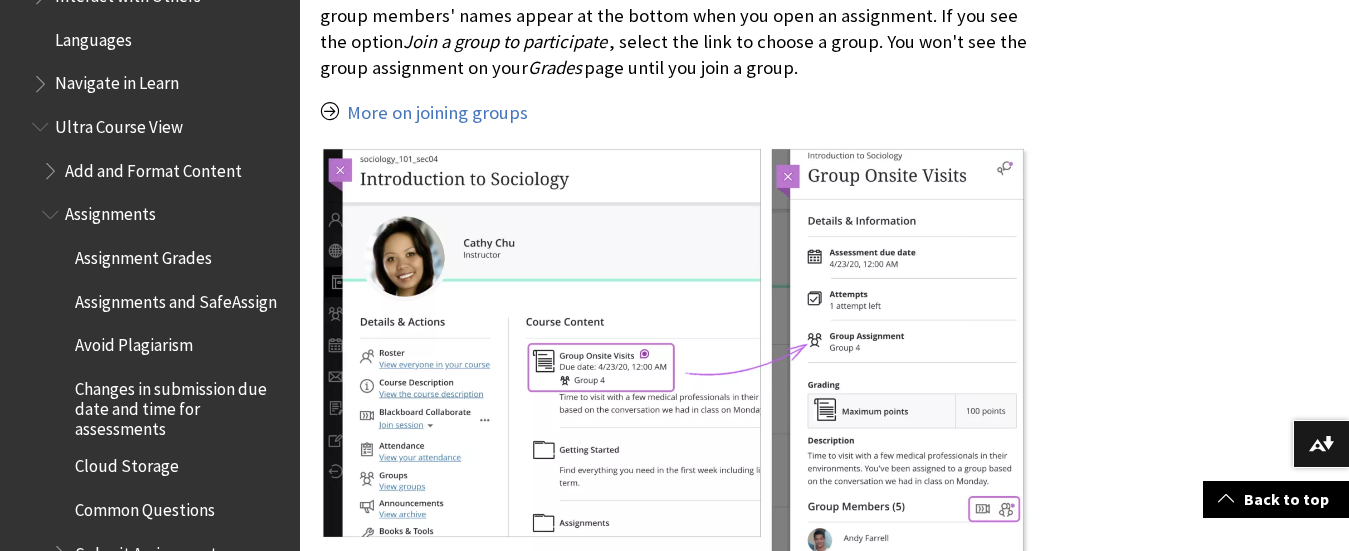 scroll, scrollTop: 2213, scrollLeft: 0, axis: vertical 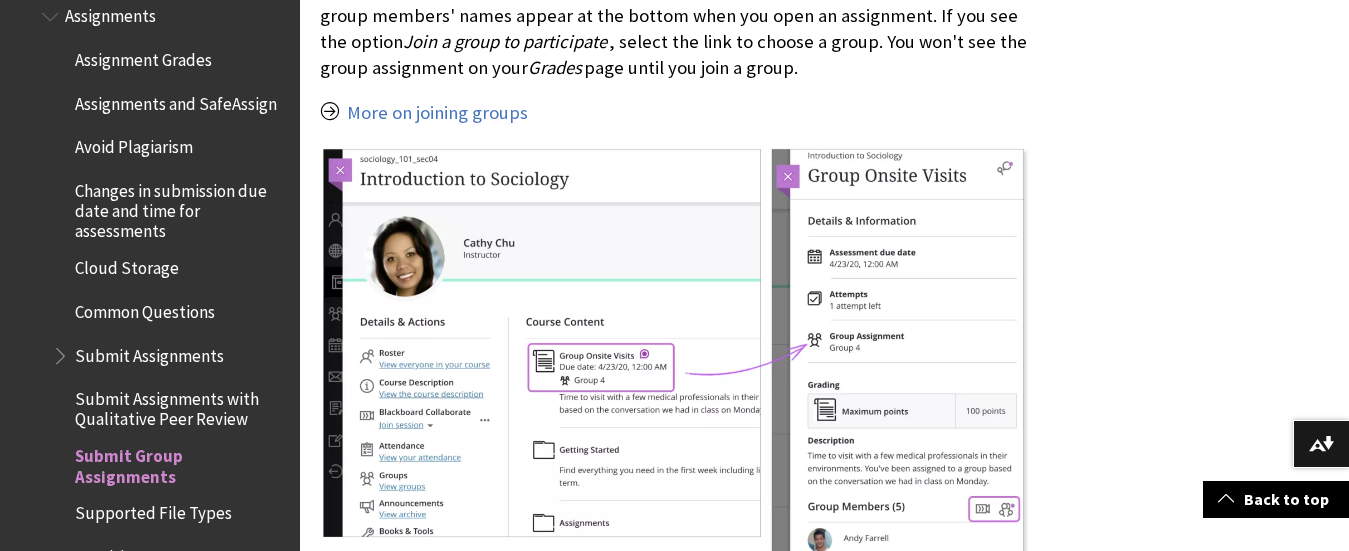 click on "Submit Assignments" at bounding box center (149, 352) 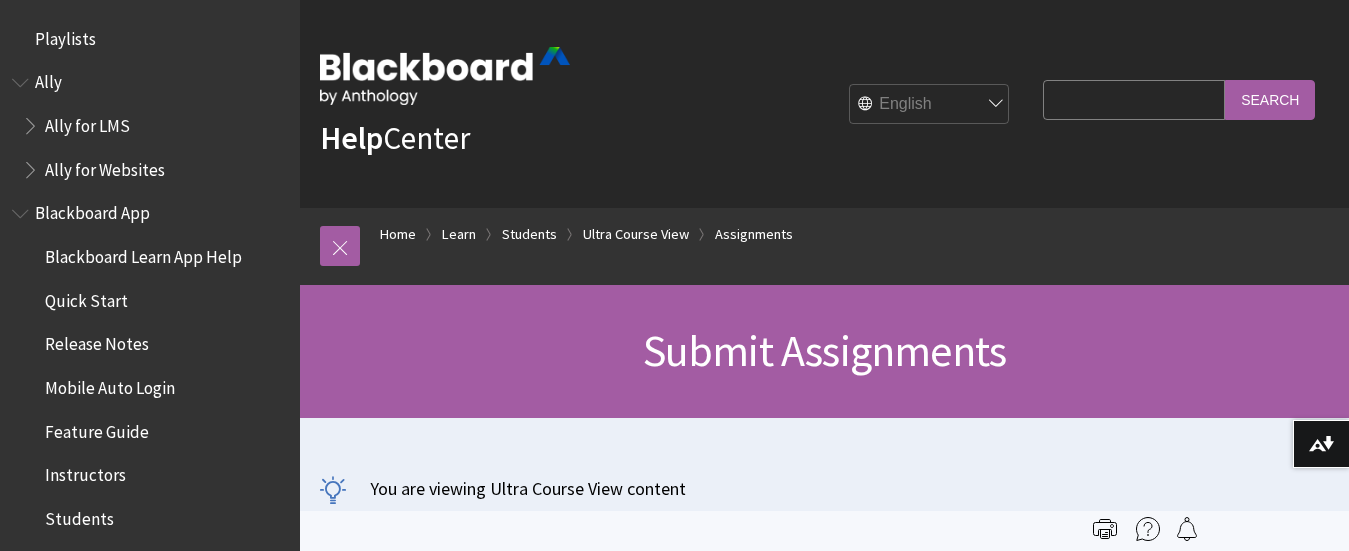 scroll, scrollTop: 0, scrollLeft: 0, axis: both 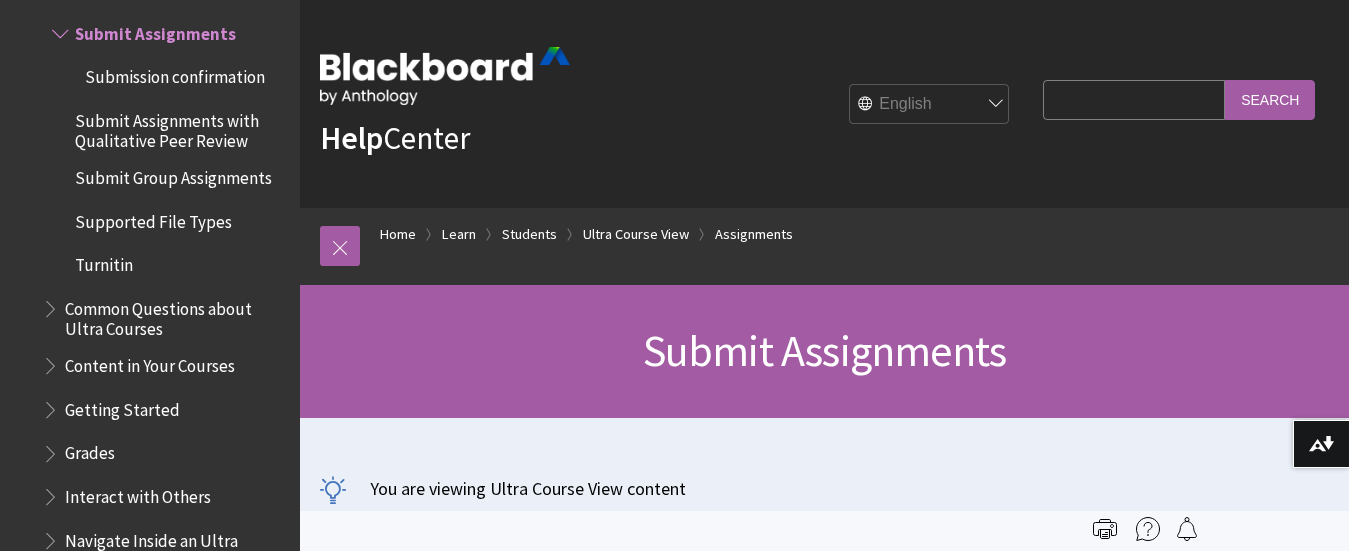 click on "Search Query" at bounding box center [1134, 99] 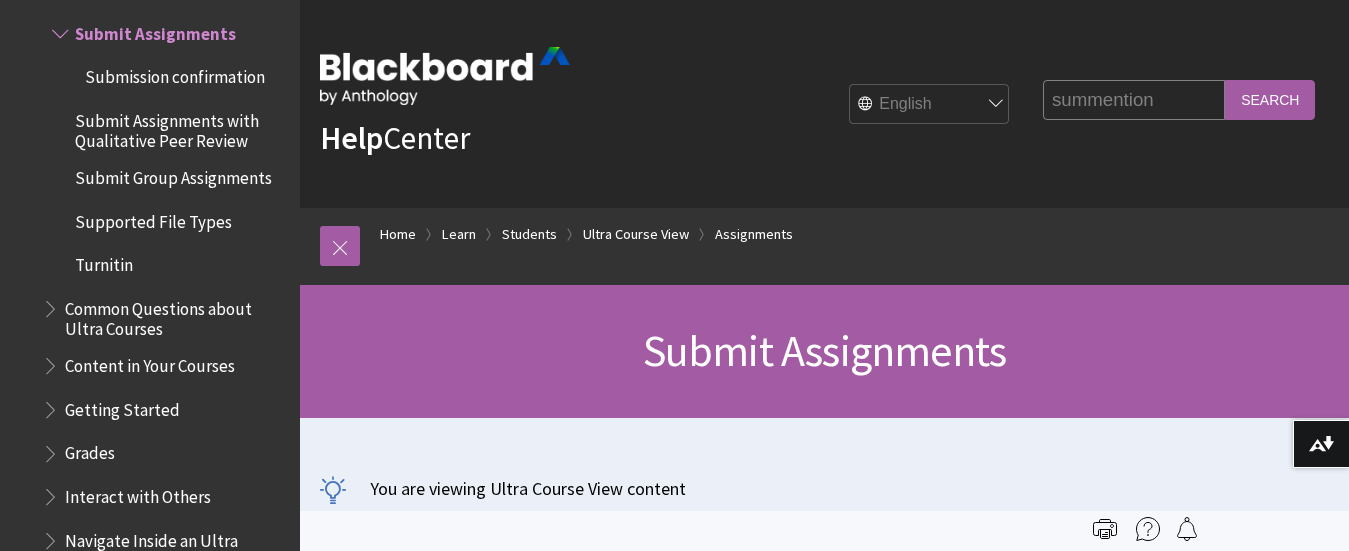 type on "summention" 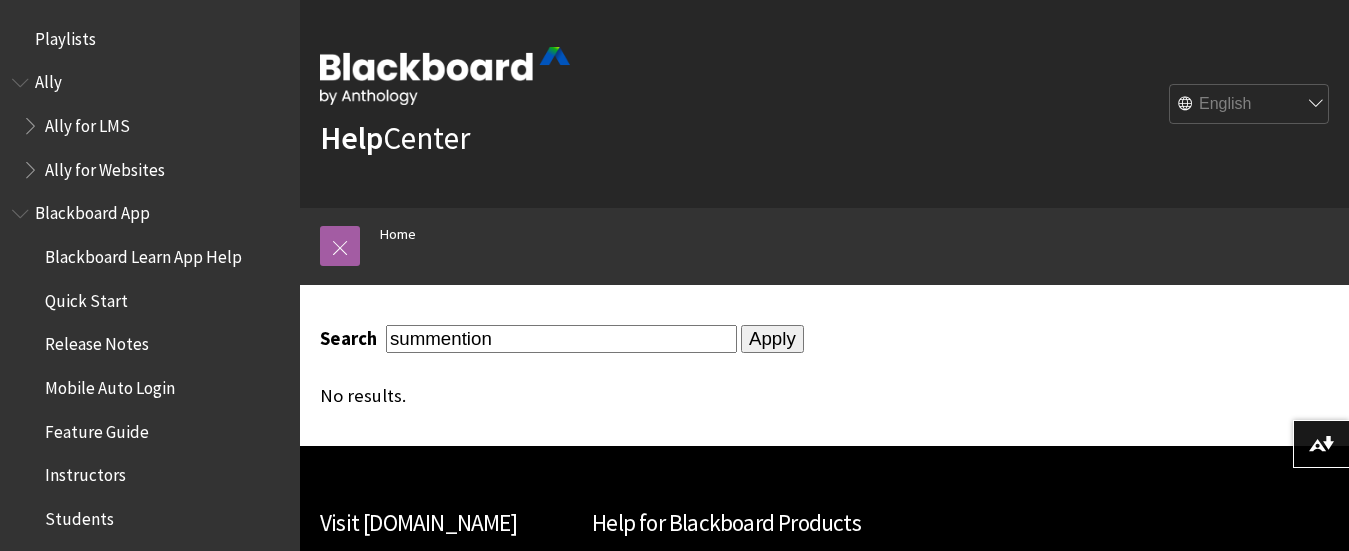 scroll, scrollTop: 0, scrollLeft: 0, axis: both 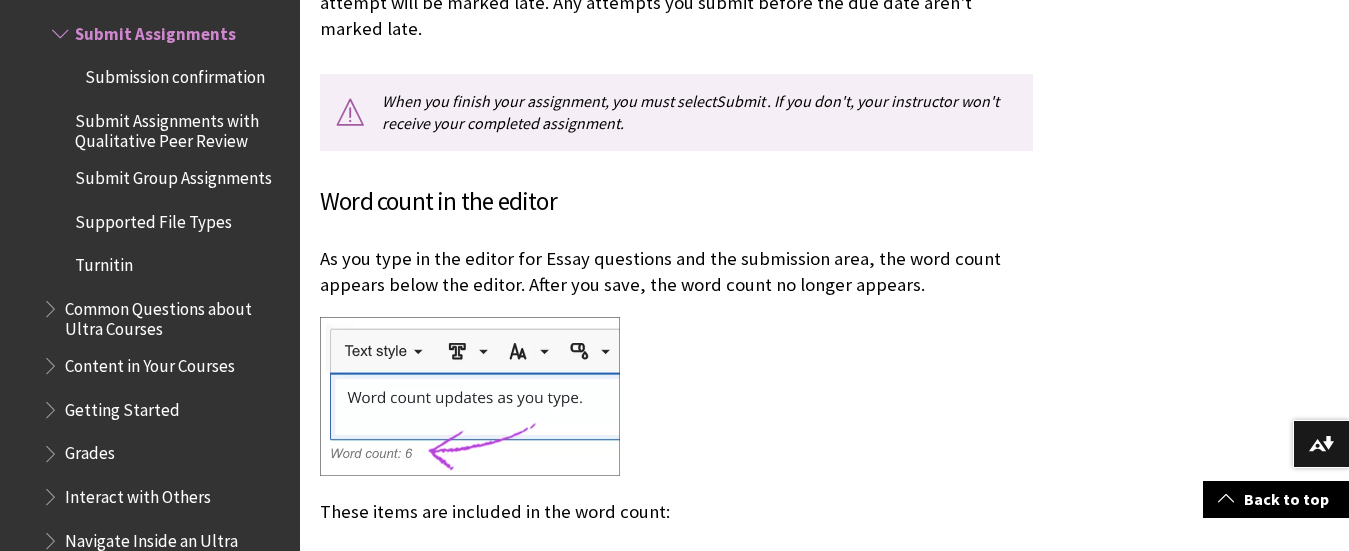 click on "Submission confirmation" at bounding box center [175, 73] 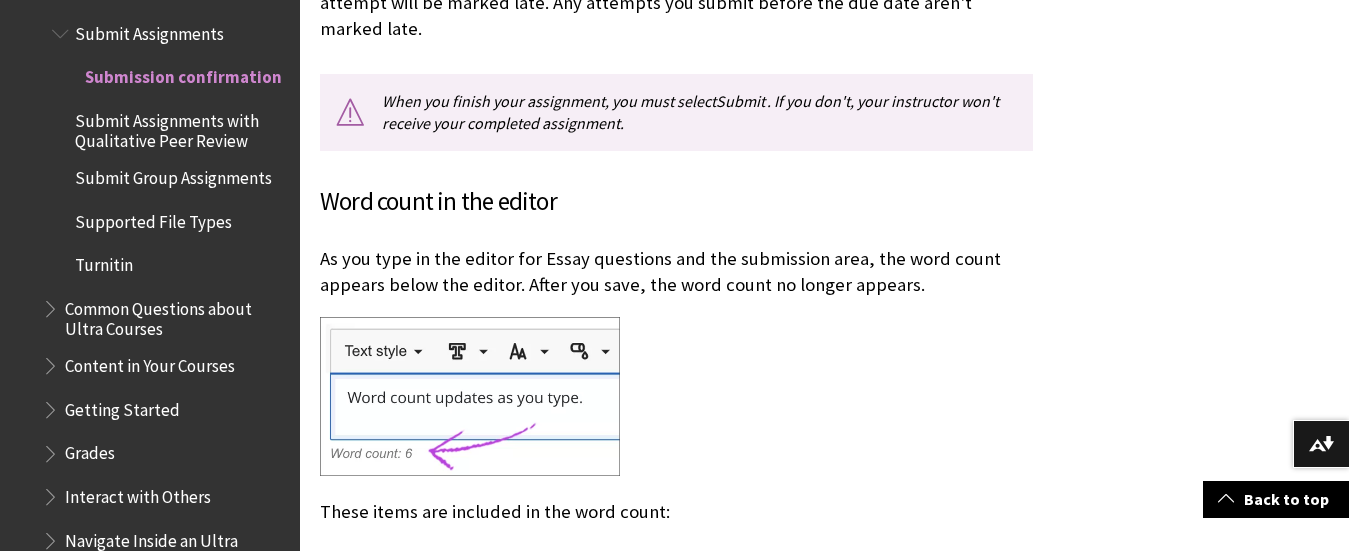 click on "Submission confirmation" at bounding box center (183, 73) 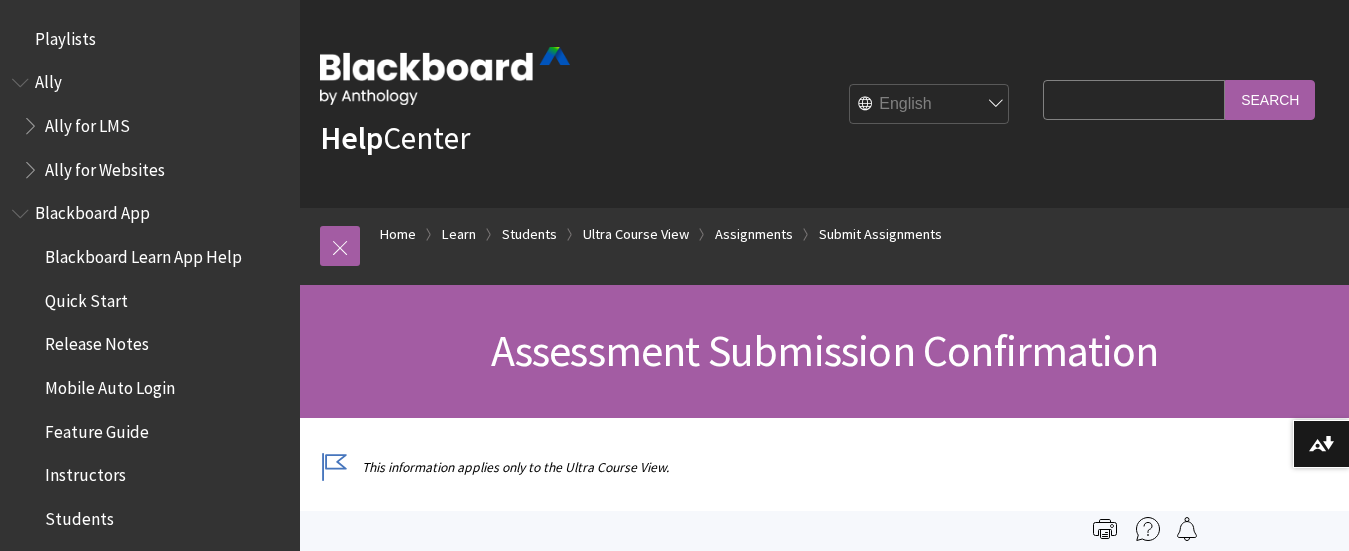 scroll, scrollTop: 0, scrollLeft: 0, axis: both 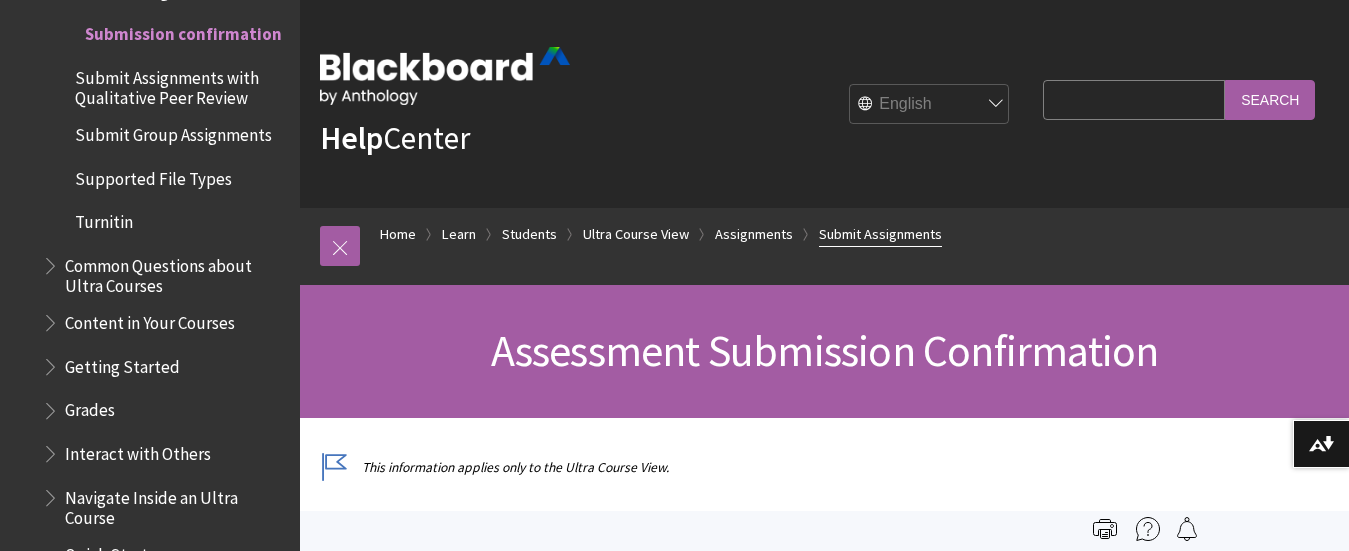 click on "Submit Assignments" at bounding box center (880, 234) 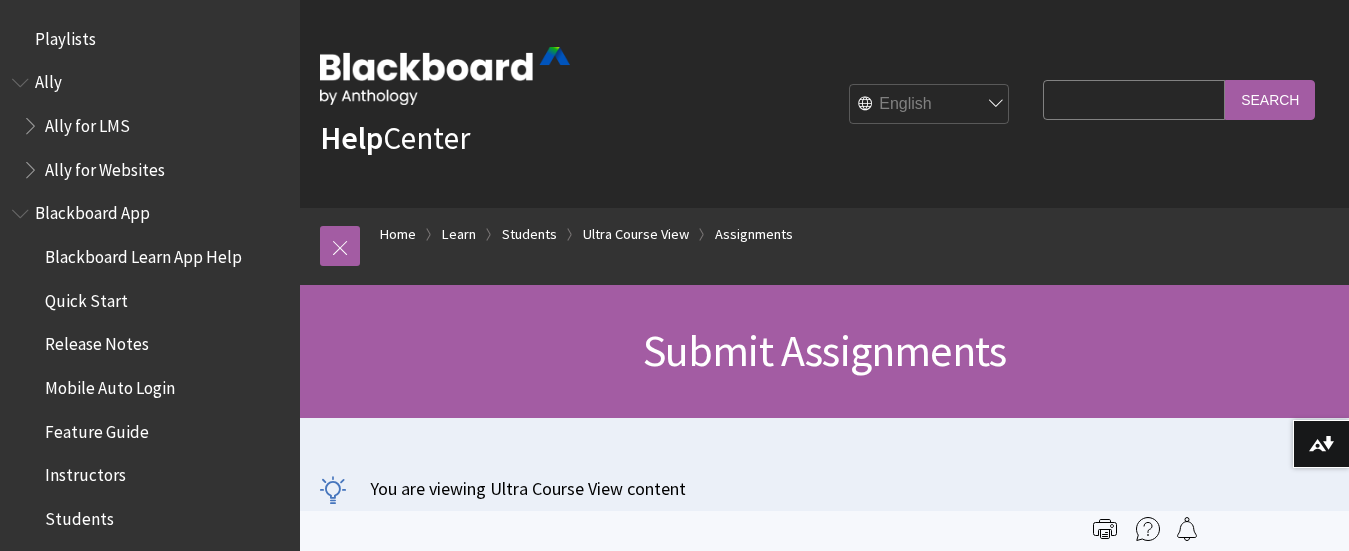 scroll, scrollTop: 0, scrollLeft: 0, axis: both 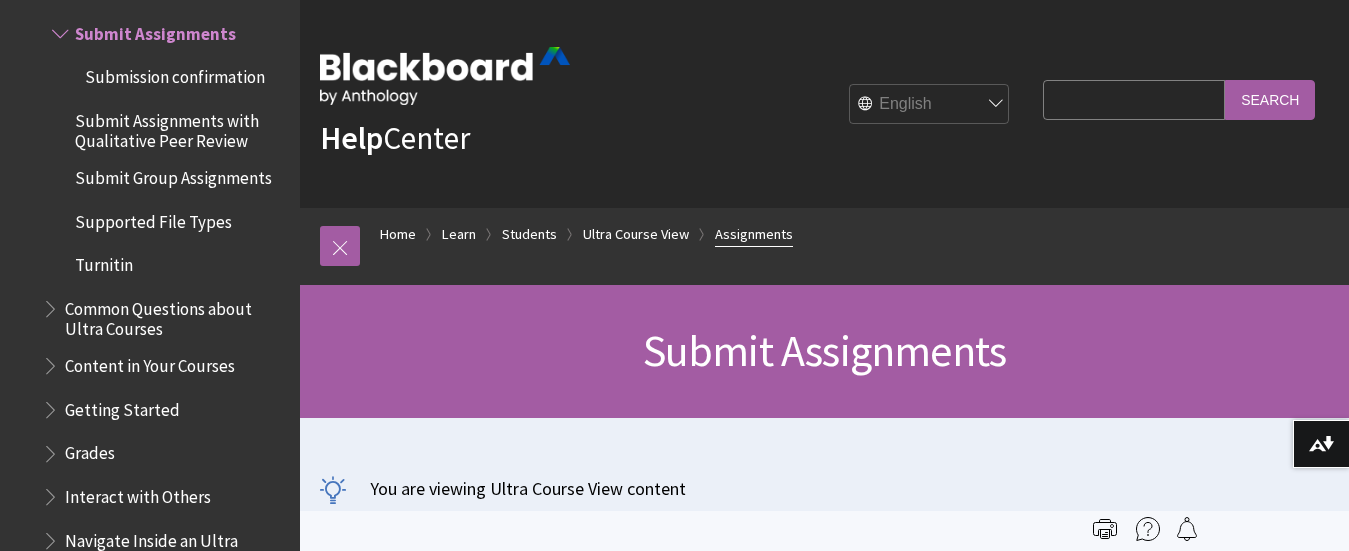 click on "Assignments" at bounding box center (754, 234) 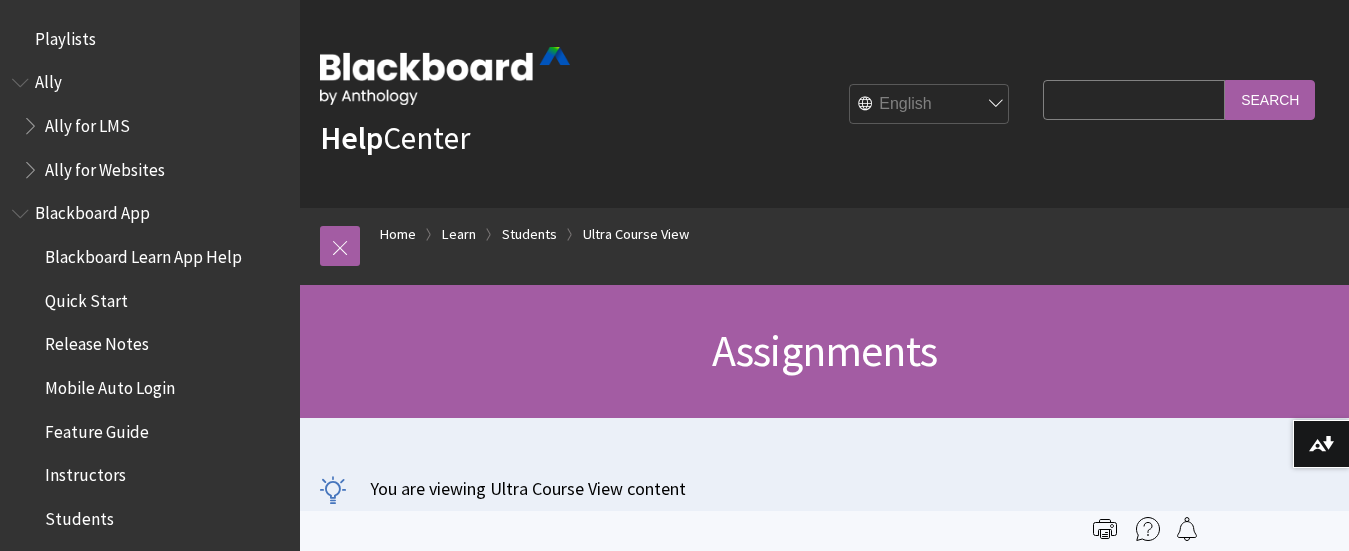 scroll, scrollTop: 0, scrollLeft: 0, axis: both 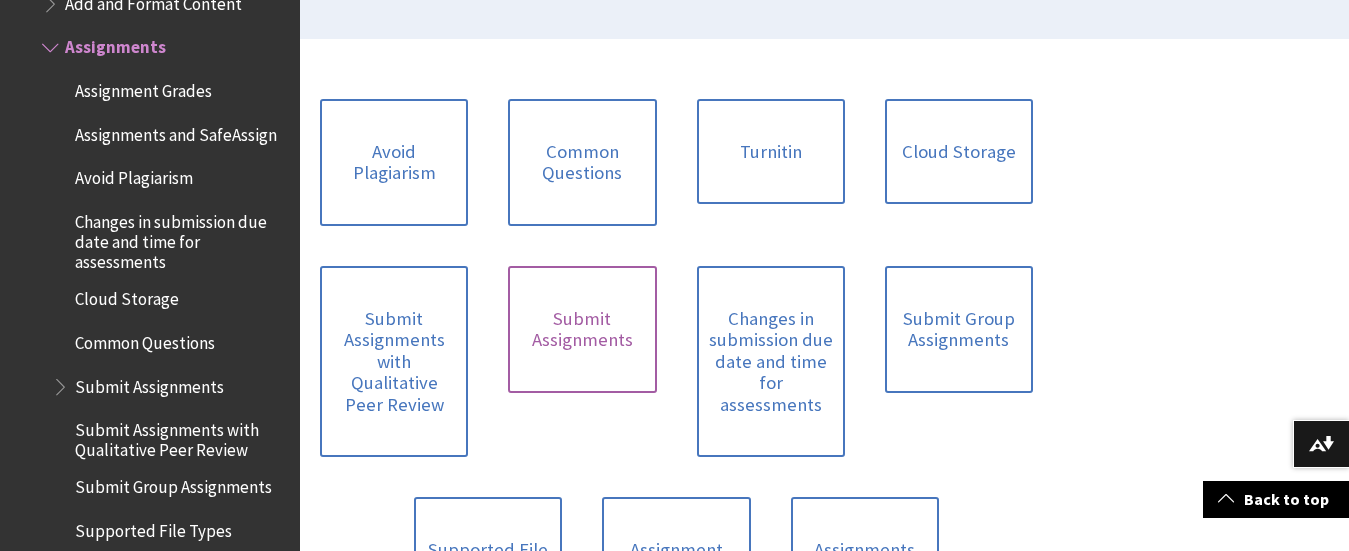 click on "Submit Assignments" at bounding box center (582, 329) 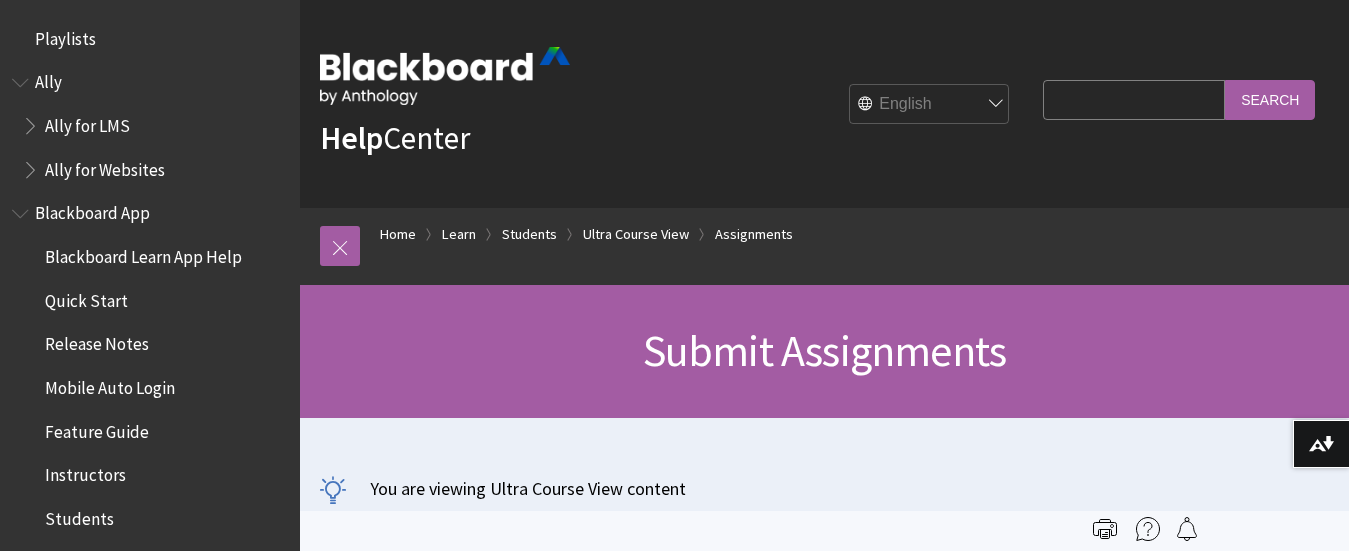 scroll, scrollTop: 0, scrollLeft: 0, axis: both 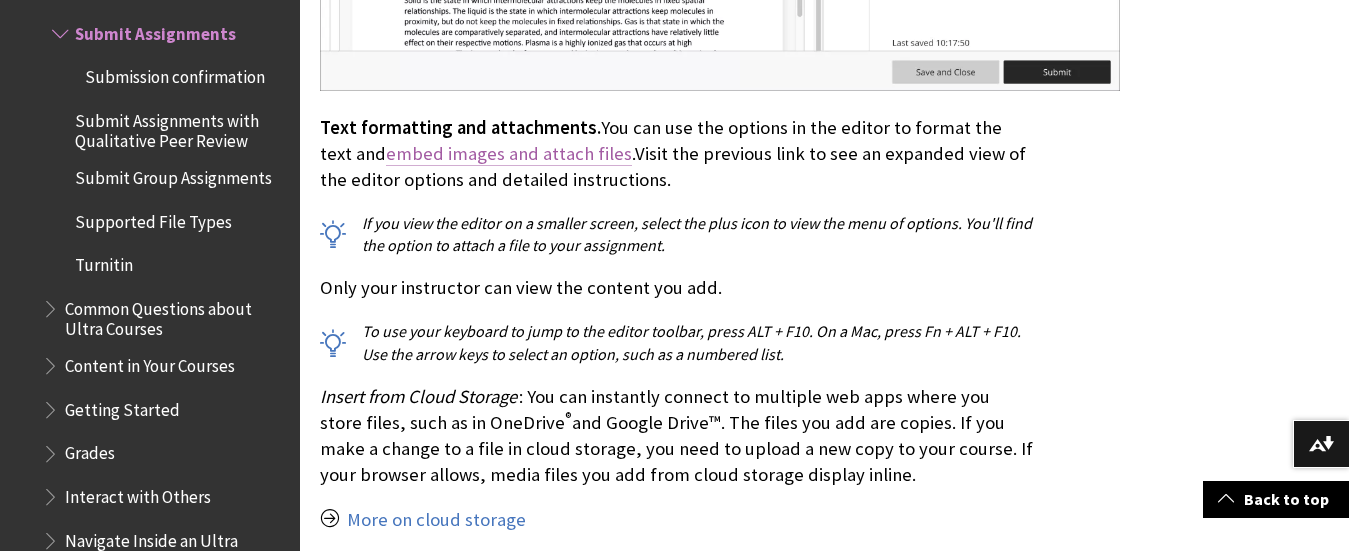 click on "embed images and attach files" at bounding box center (509, 154) 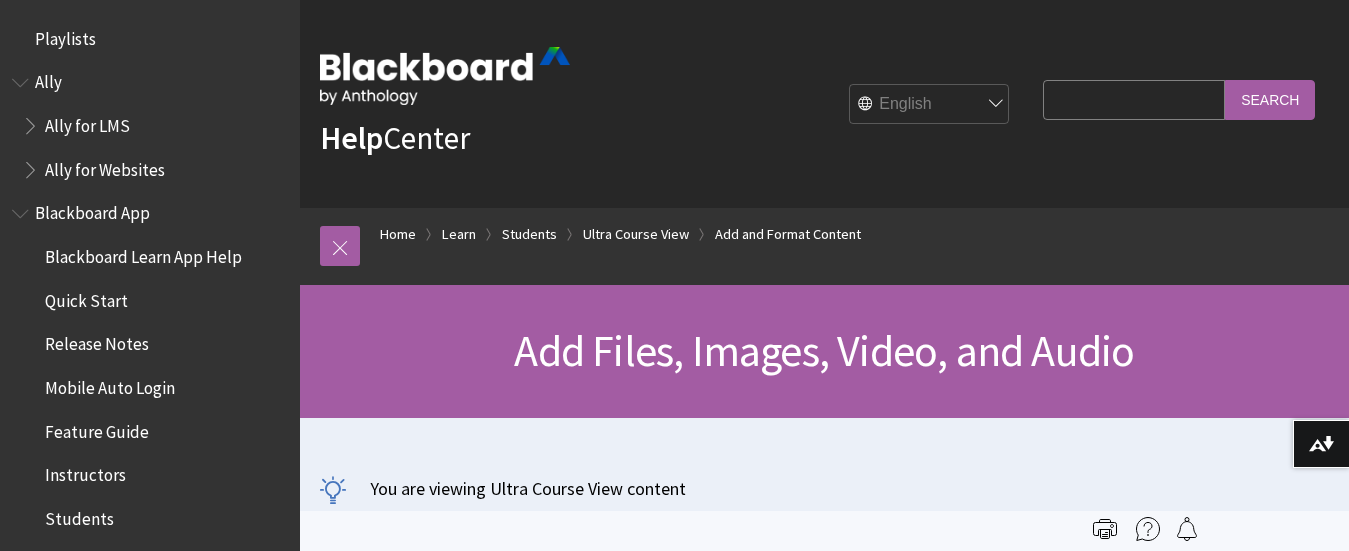 scroll, scrollTop: 0, scrollLeft: 0, axis: both 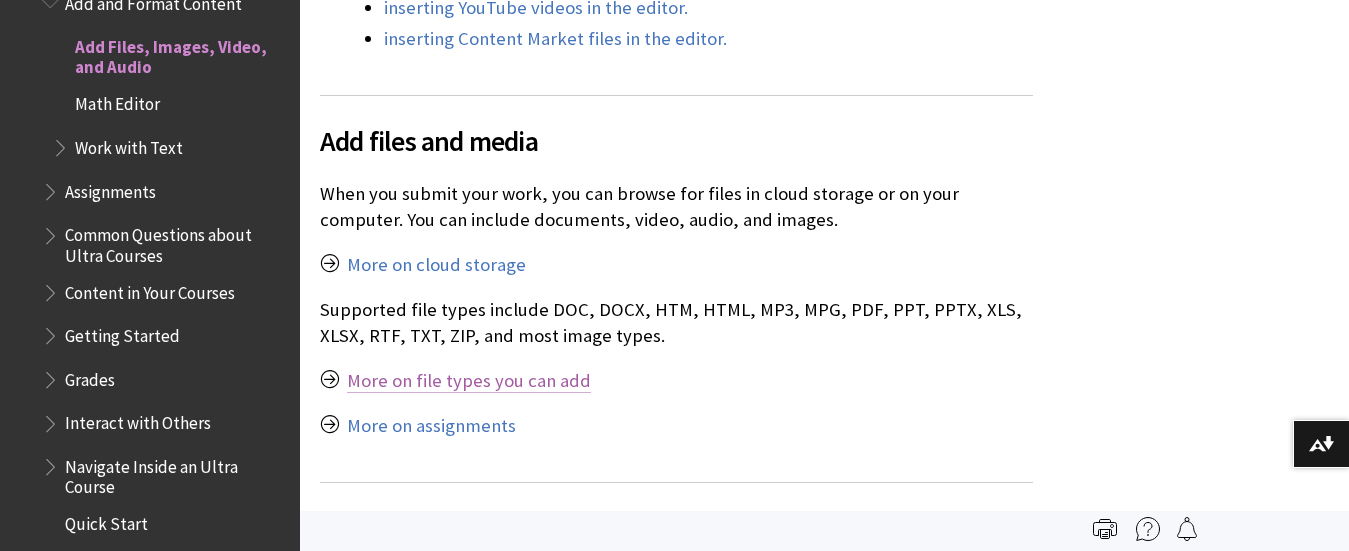 click on "More on file types you can add" at bounding box center [469, 381] 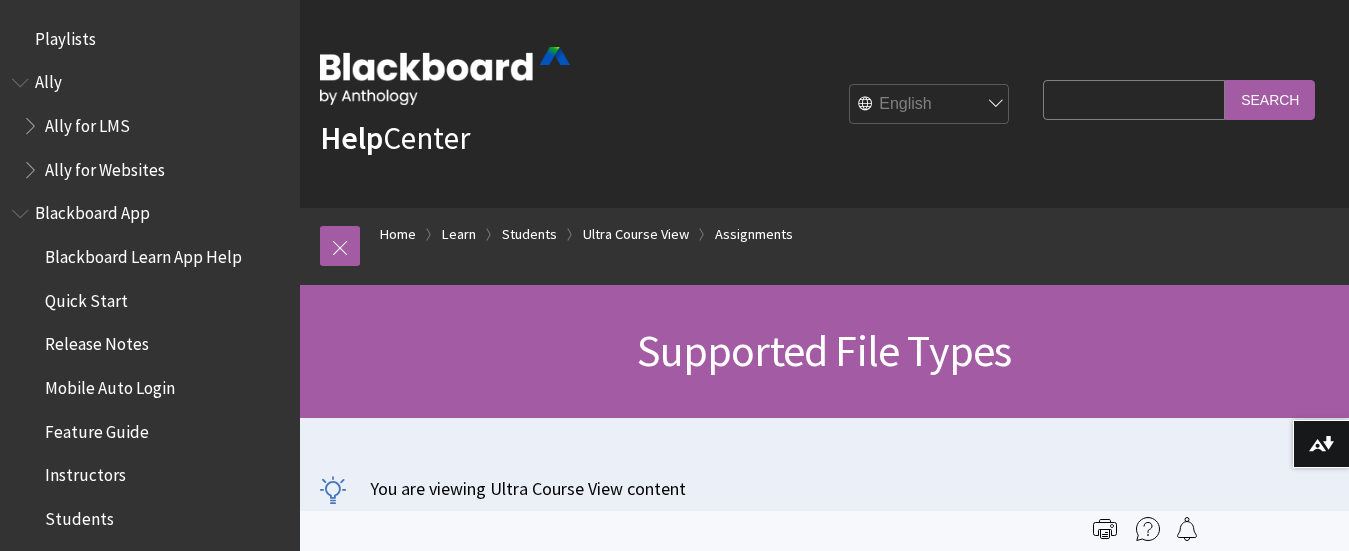 scroll, scrollTop: 0, scrollLeft: 0, axis: both 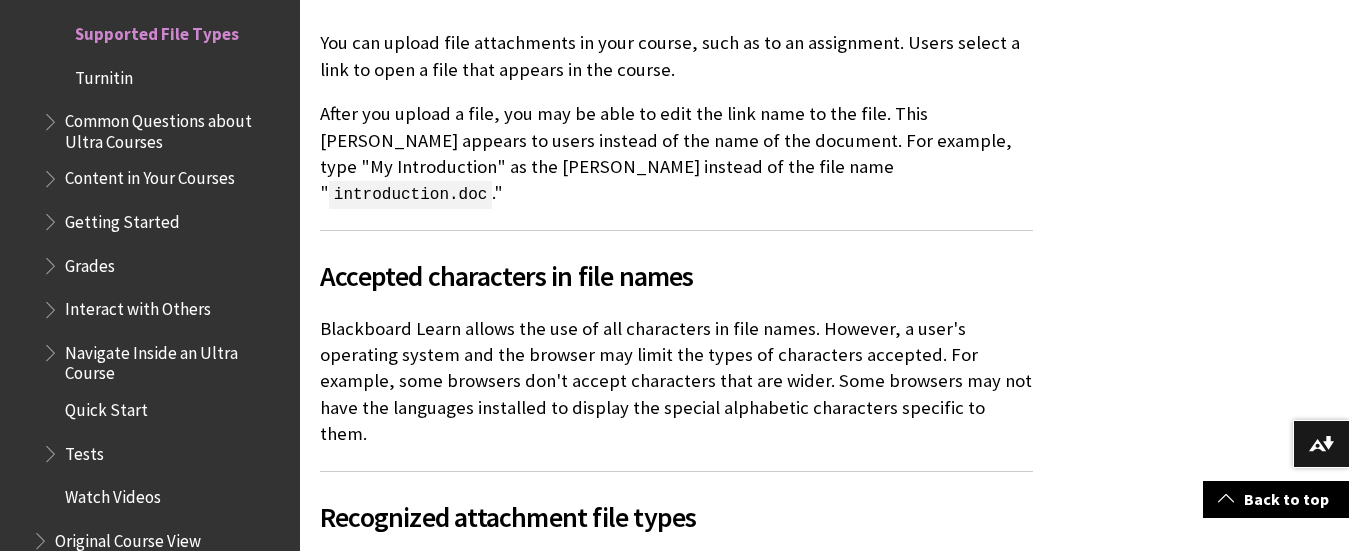 click on "introduction.doc" at bounding box center (410, 195) 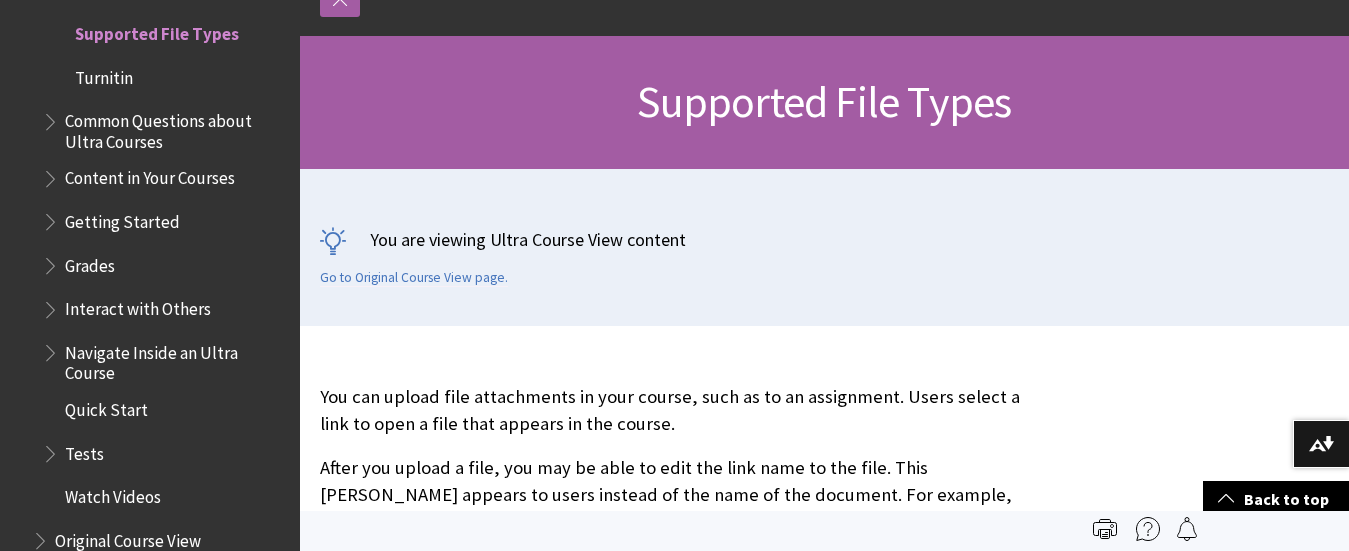 scroll, scrollTop: 209, scrollLeft: 0, axis: vertical 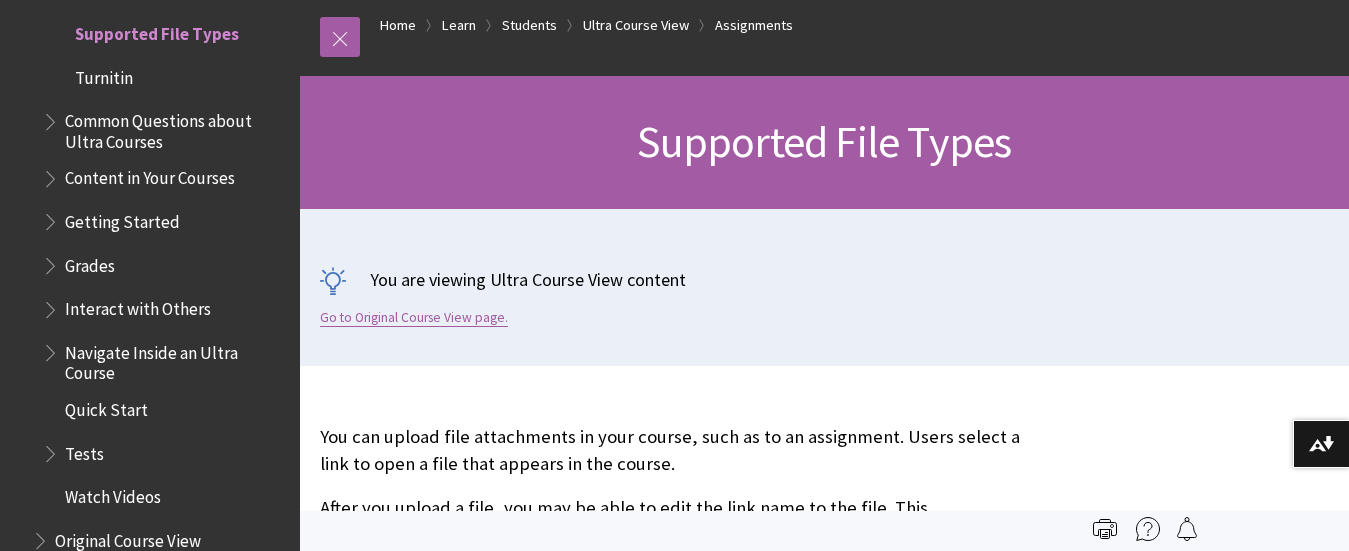 click on "Go to Original Course View page." at bounding box center [414, 318] 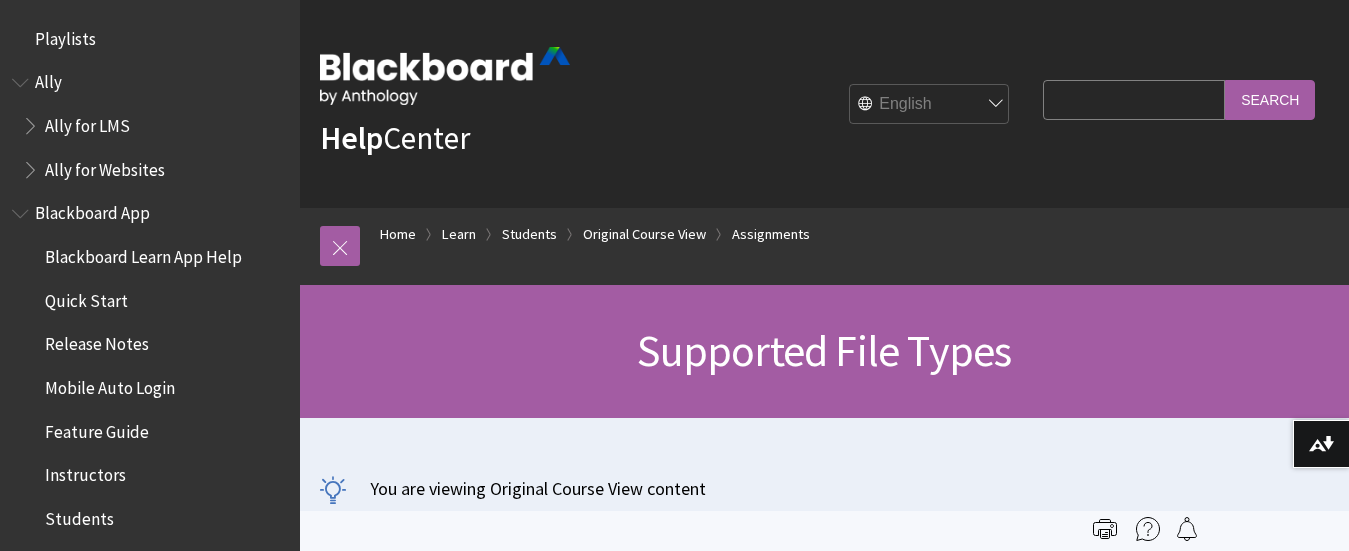 scroll, scrollTop: 0, scrollLeft: 0, axis: both 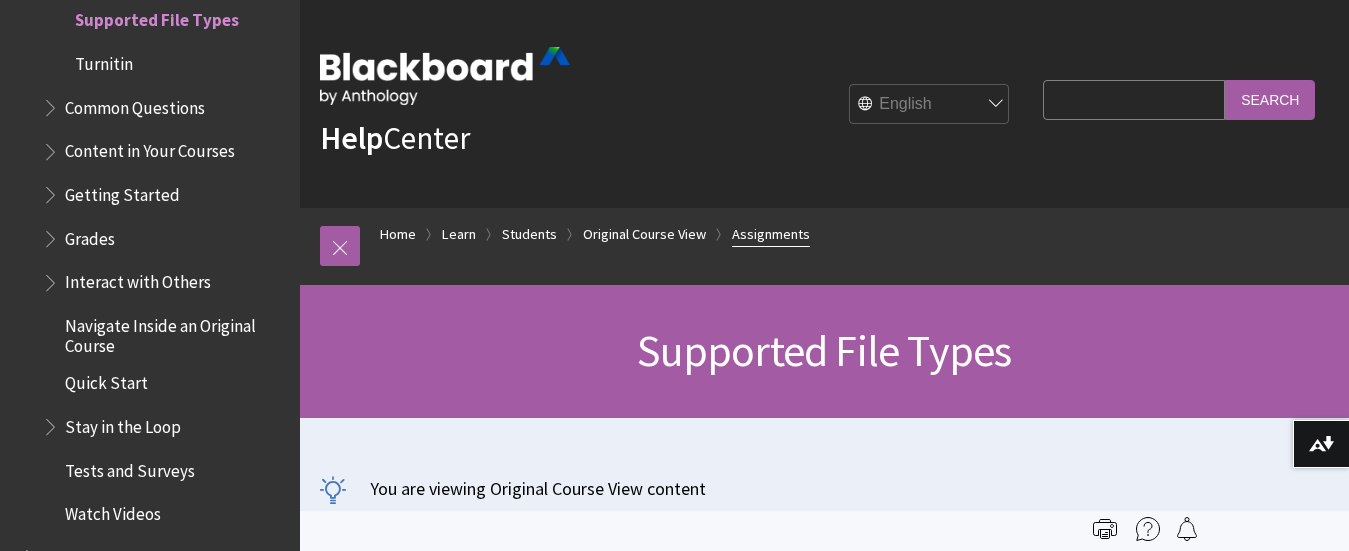 click on "Assignments" at bounding box center [771, 234] 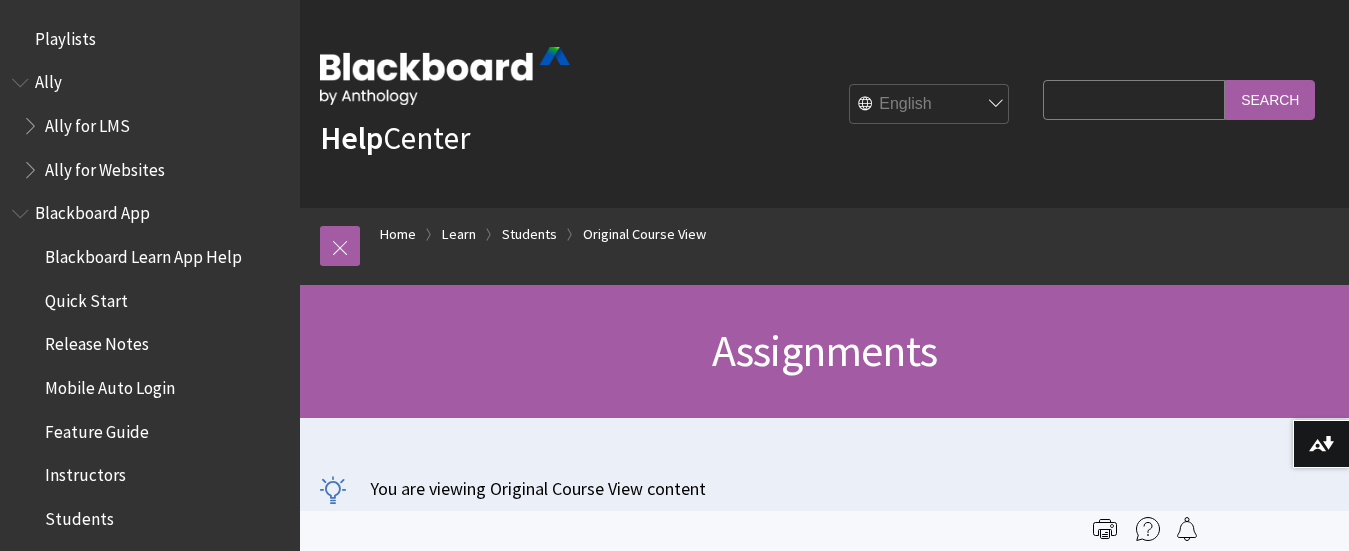 scroll, scrollTop: 0, scrollLeft: 0, axis: both 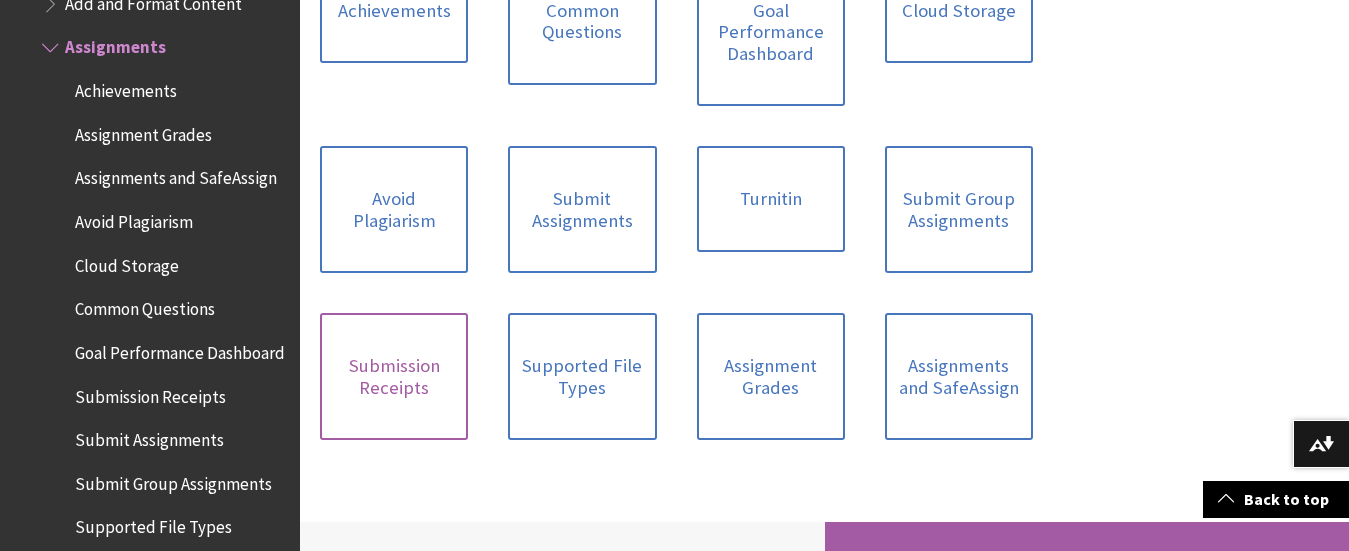 click on "Submission Receipts" at bounding box center (394, 376) 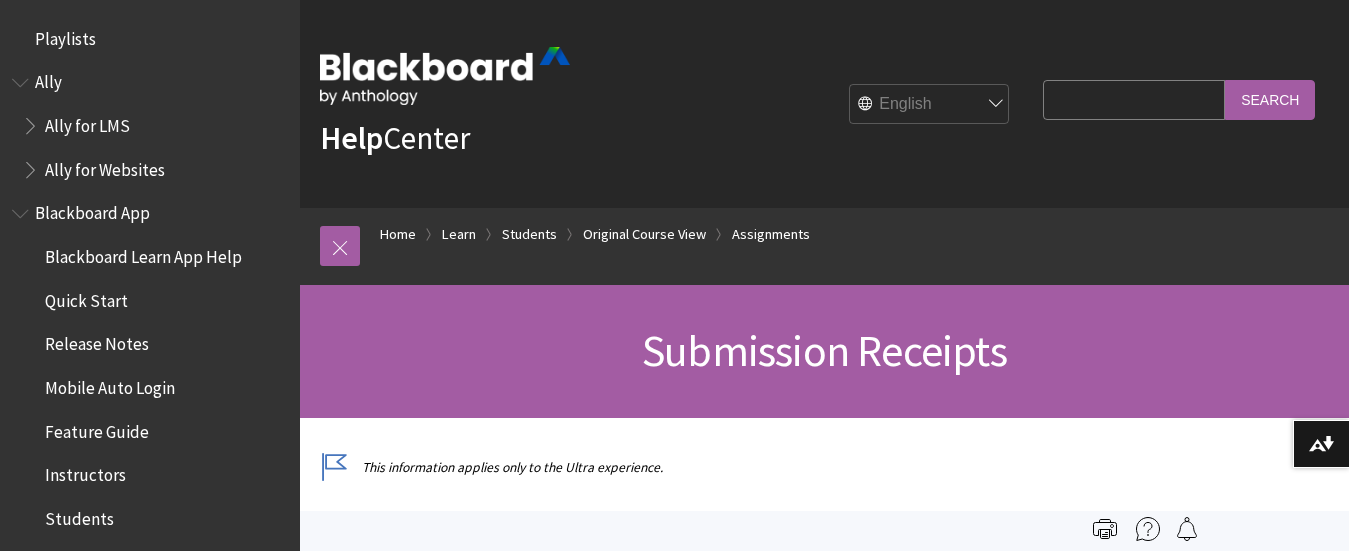 scroll, scrollTop: 0, scrollLeft: 0, axis: both 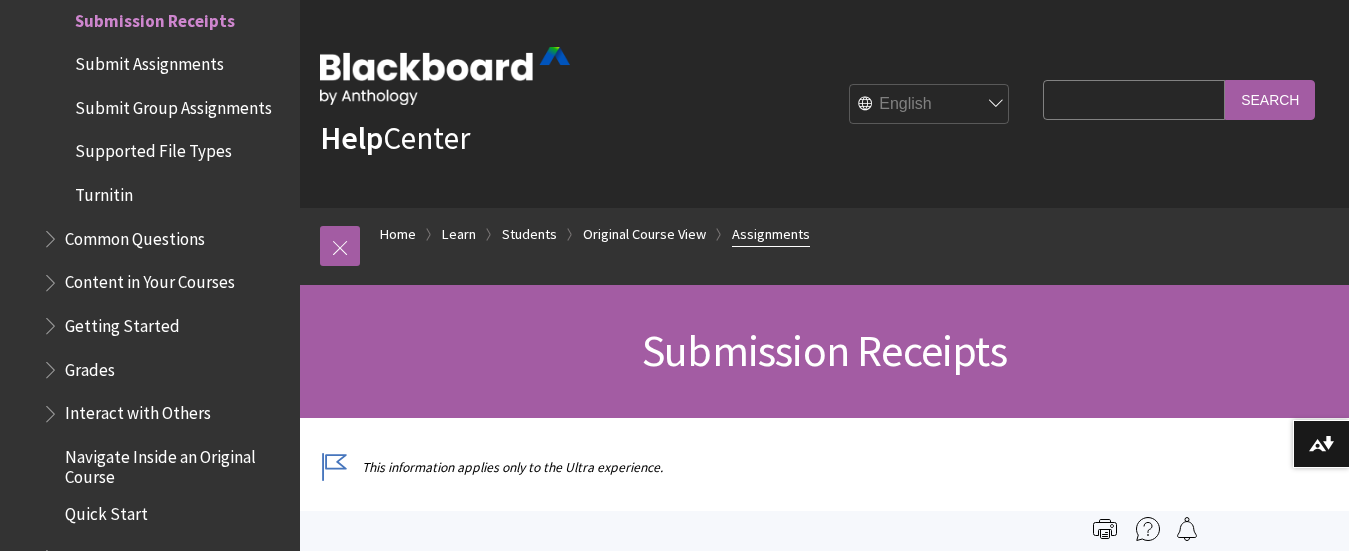 click on "Assignments" at bounding box center [771, 234] 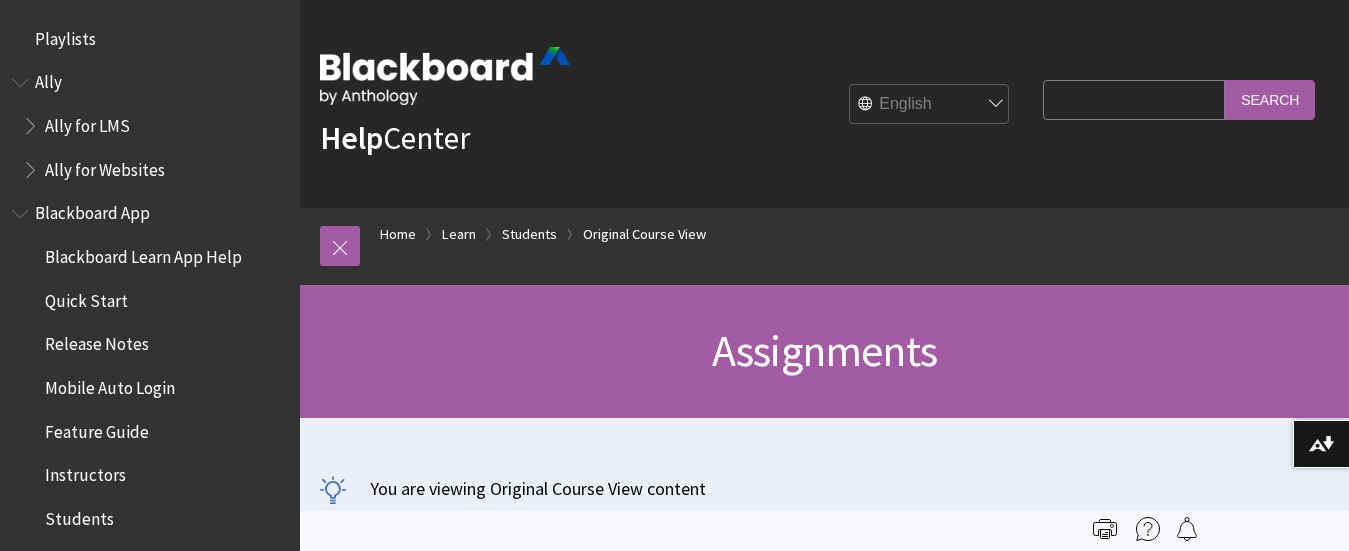 scroll, scrollTop: 0, scrollLeft: 0, axis: both 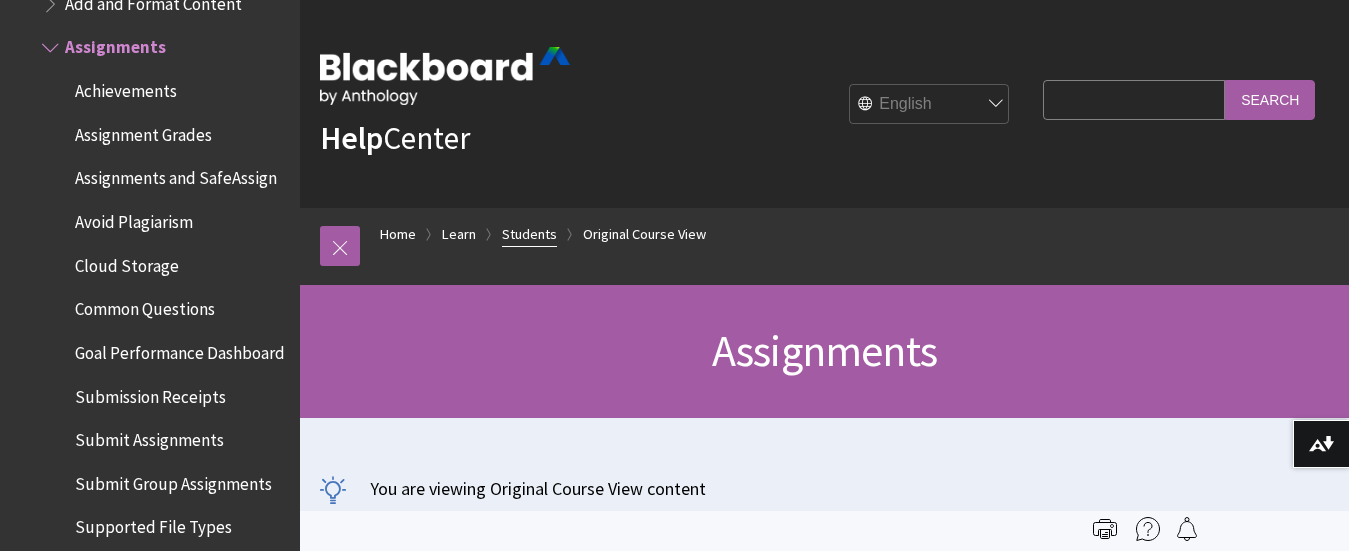 click on "Students" at bounding box center (529, 234) 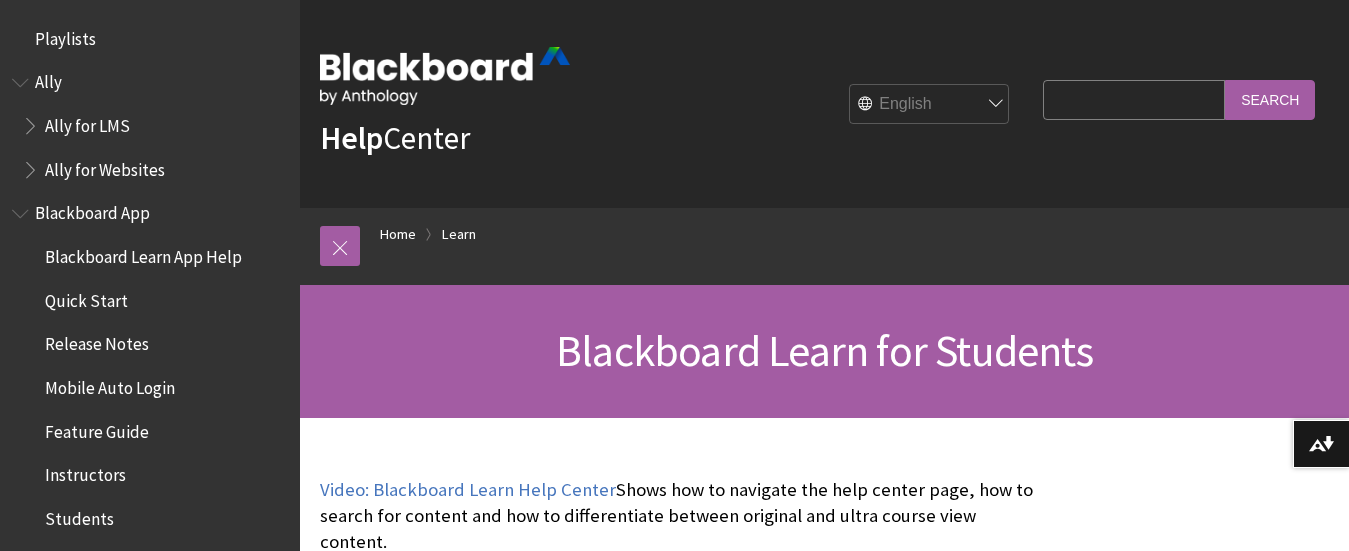 scroll, scrollTop: 0, scrollLeft: 0, axis: both 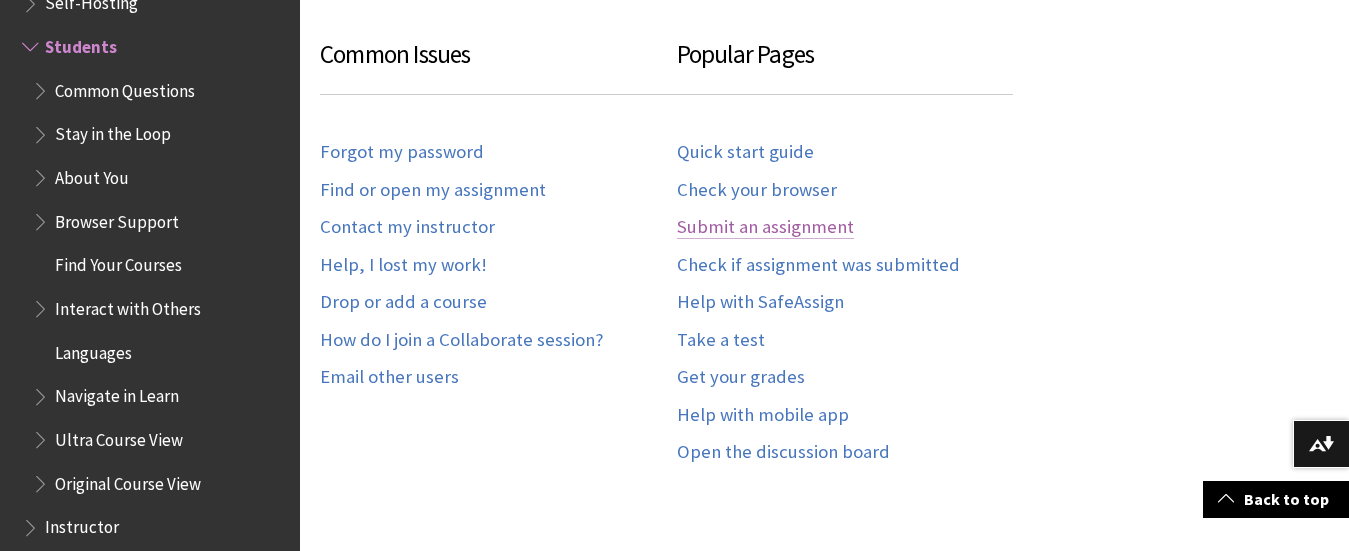 click on "Submit an assignment" at bounding box center [765, 227] 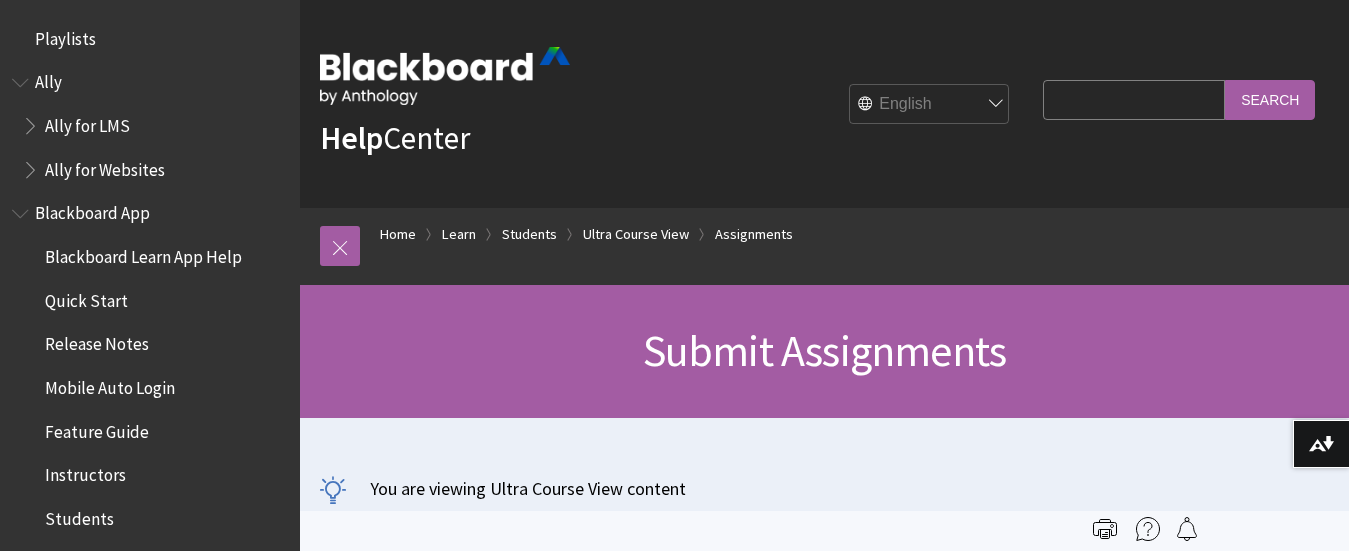 scroll, scrollTop: 0, scrollLeft: 0, axis: both 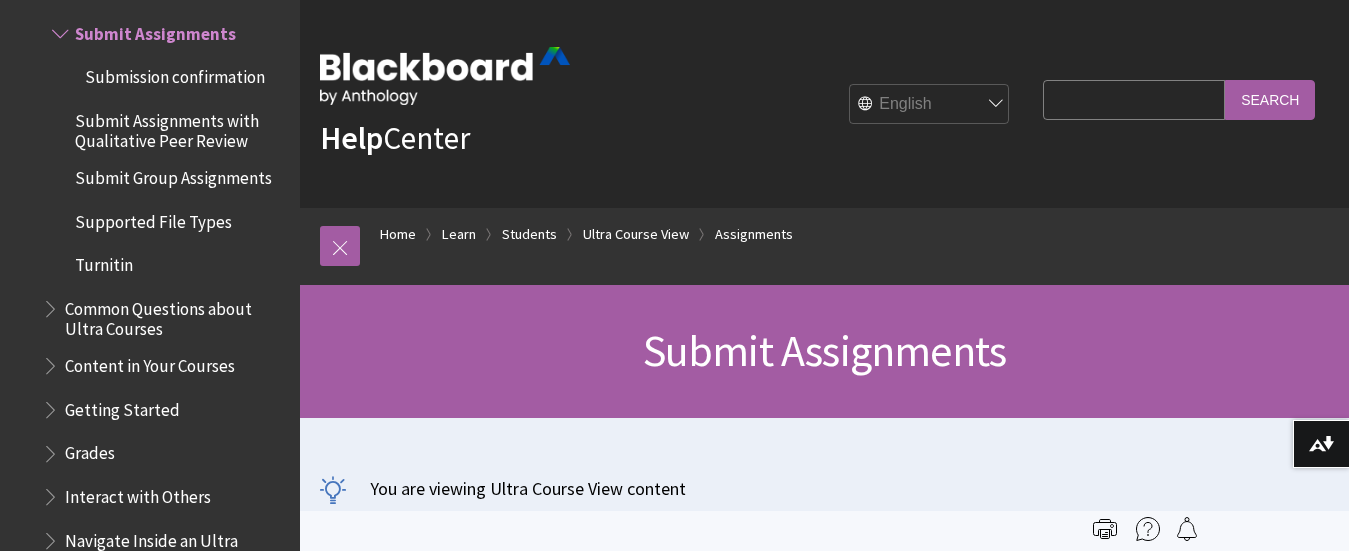 click on "Submit Assignments" at bounding box center (825, 350) 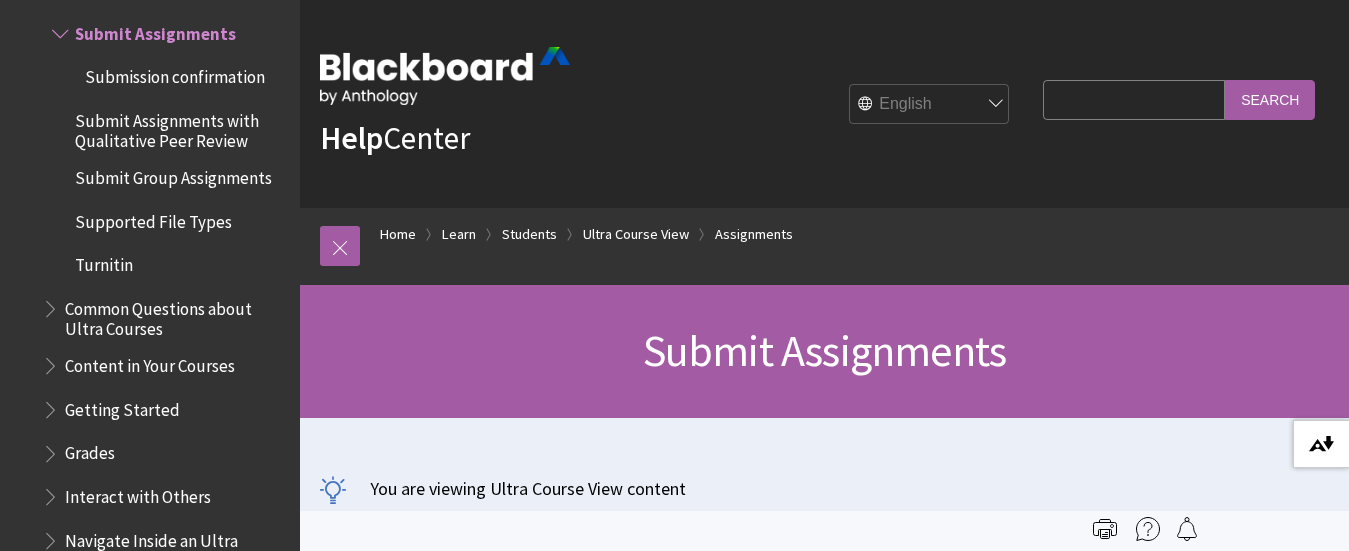 click on "Download alternative formats ..." at bounding box center [1321, 444] 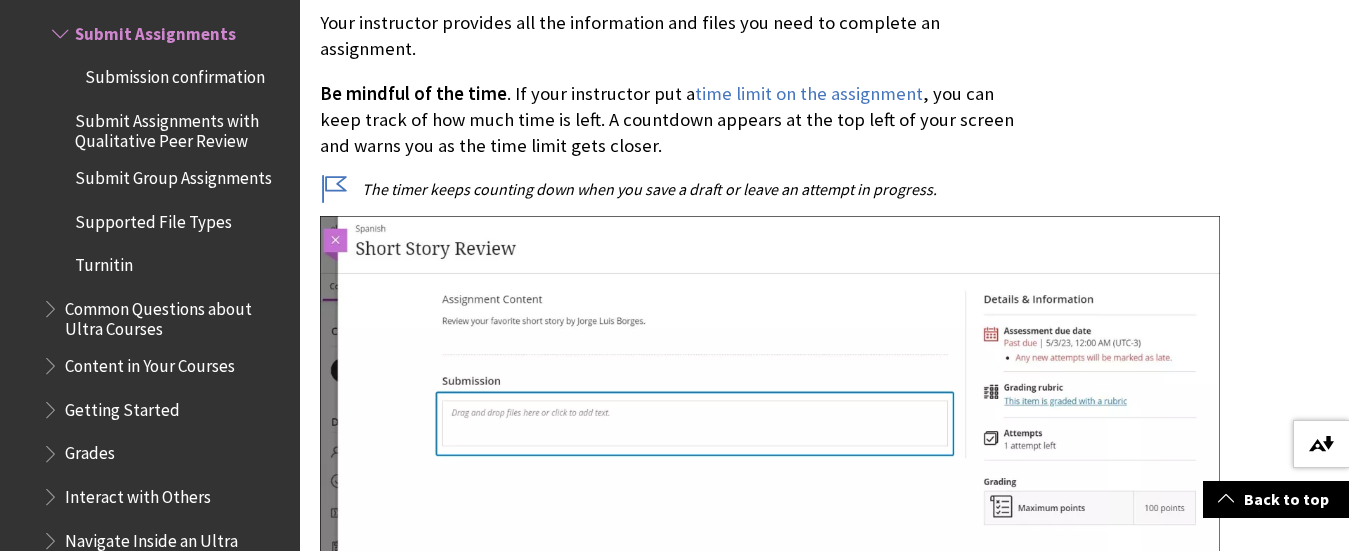 scroll, scrollTop: 10229, scrollLeft: 0, axis: vertical 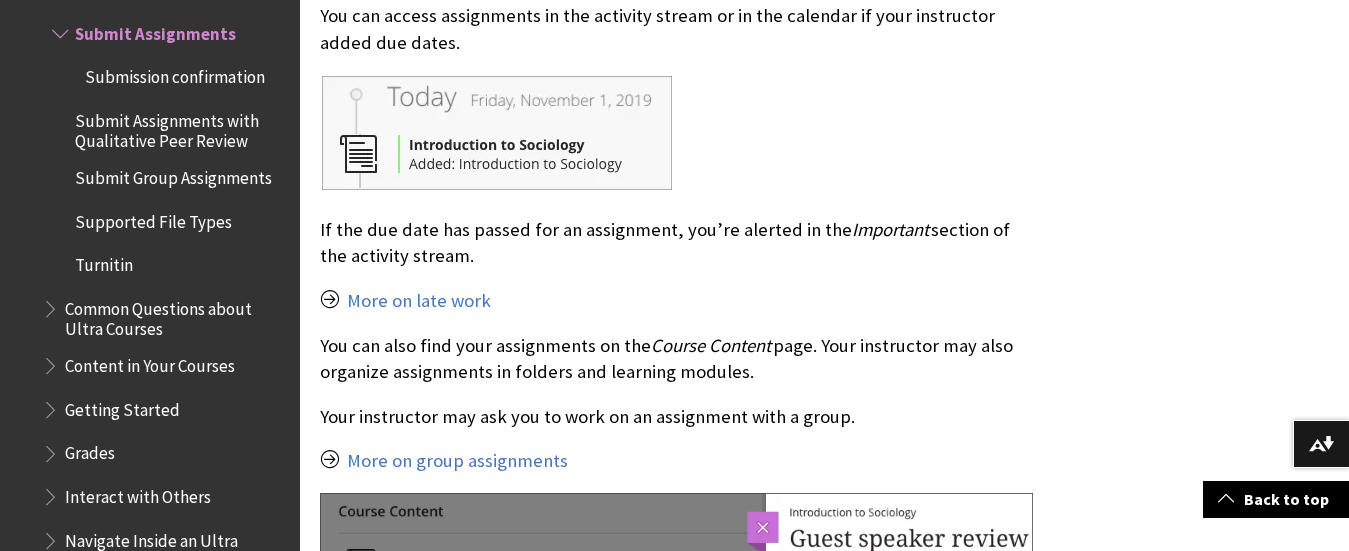 click at bounding box center (498, 133) 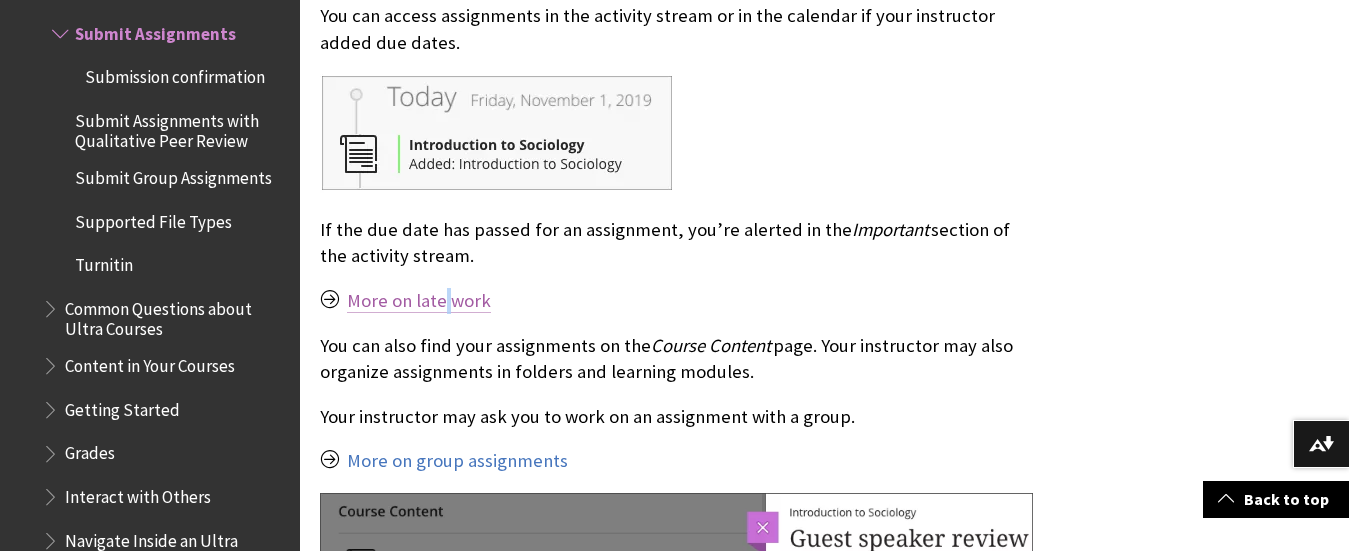 drag, startPoint x: 448, startPoint y: 286, endPoint x: 440, endPoint y: 295, distance: 12.0415945 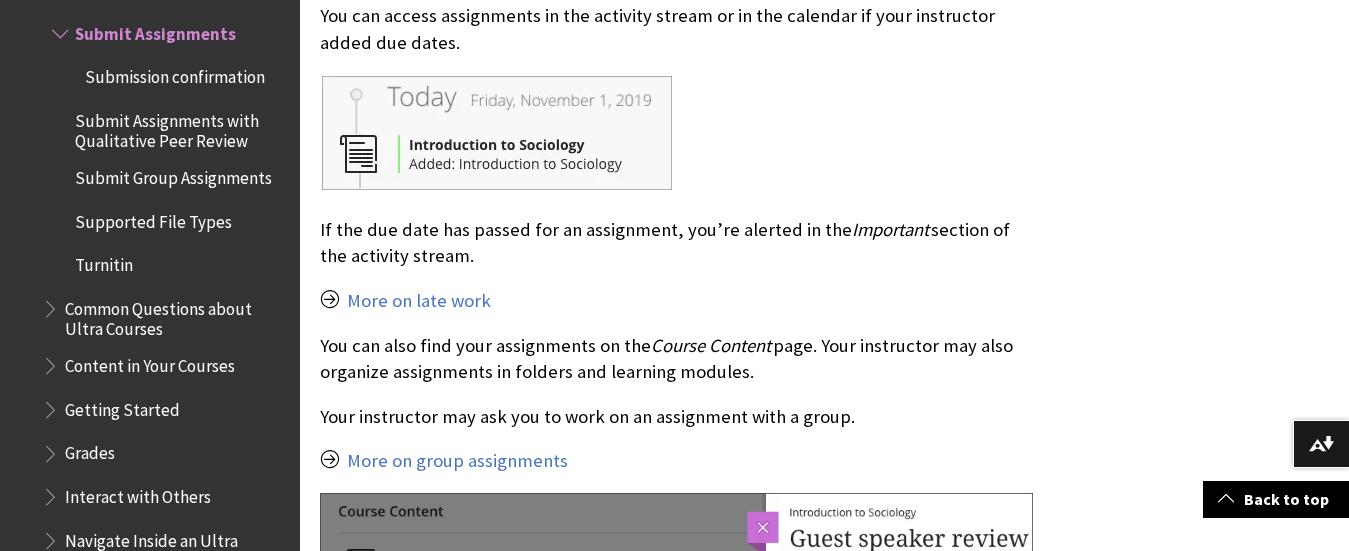 click on "More on late work" at bounding box center [676, 301] 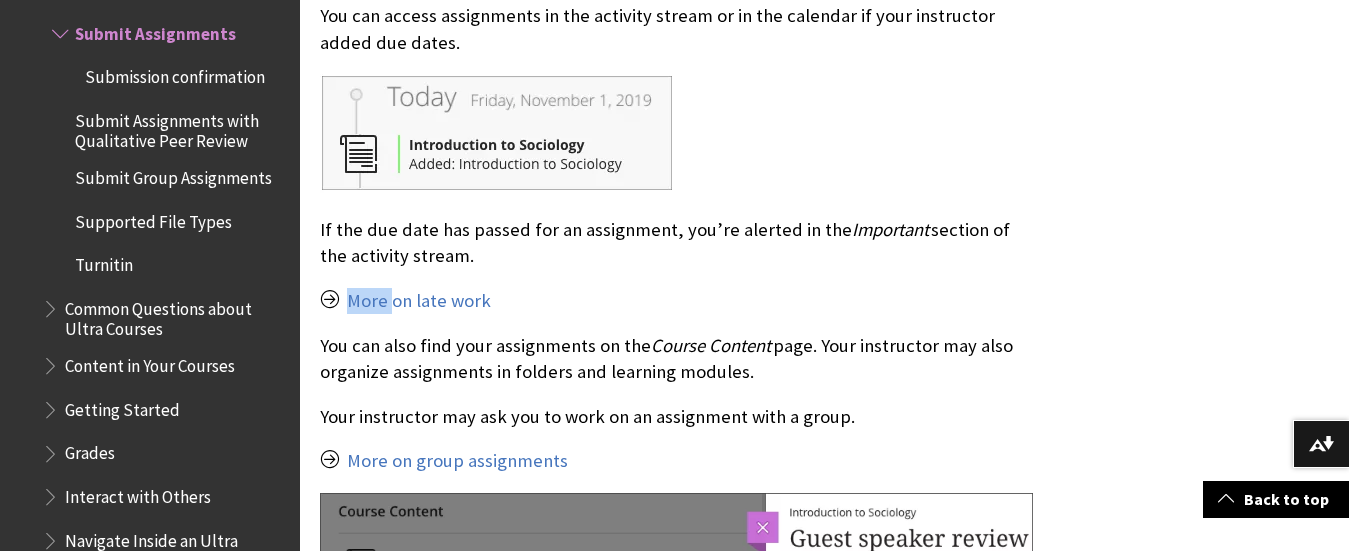 click on "More on late work" at bounding box center [676, 301] 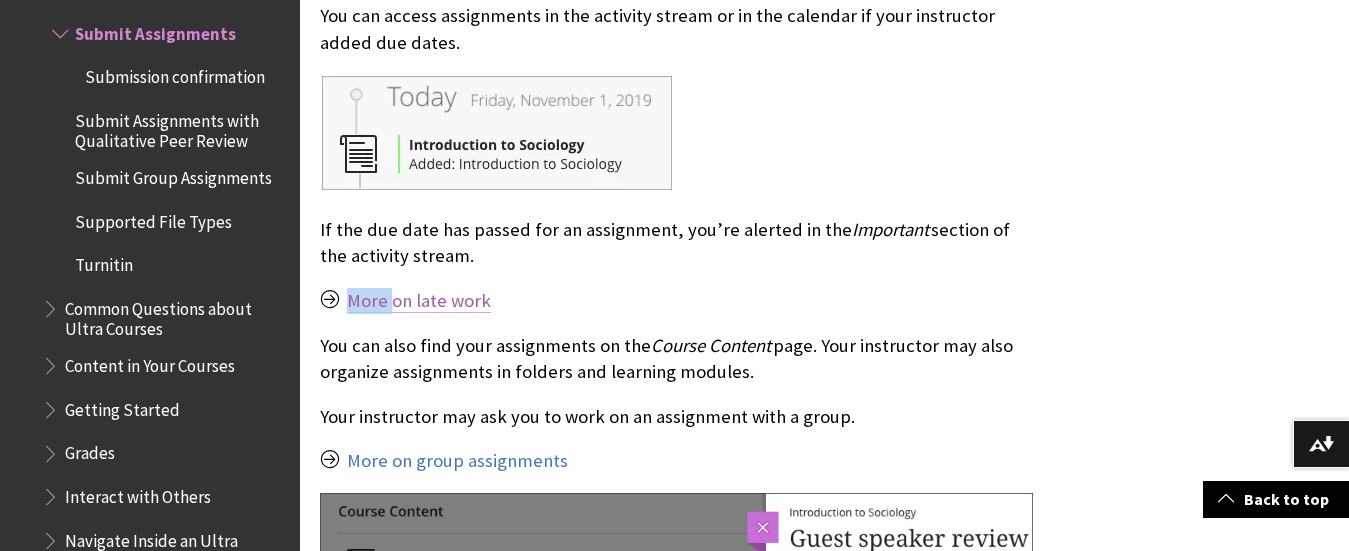 click on "More on late work" at bounding box center (419, 301) 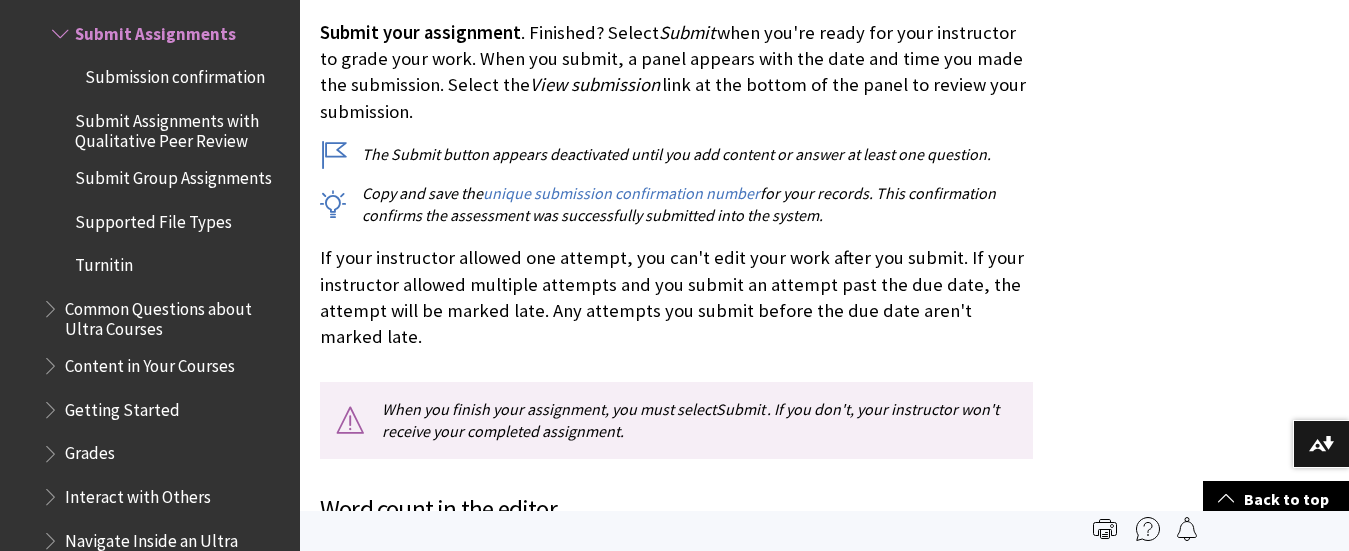scroll, scrollTop: 11617, scrollLeft: 0, axis: vertical 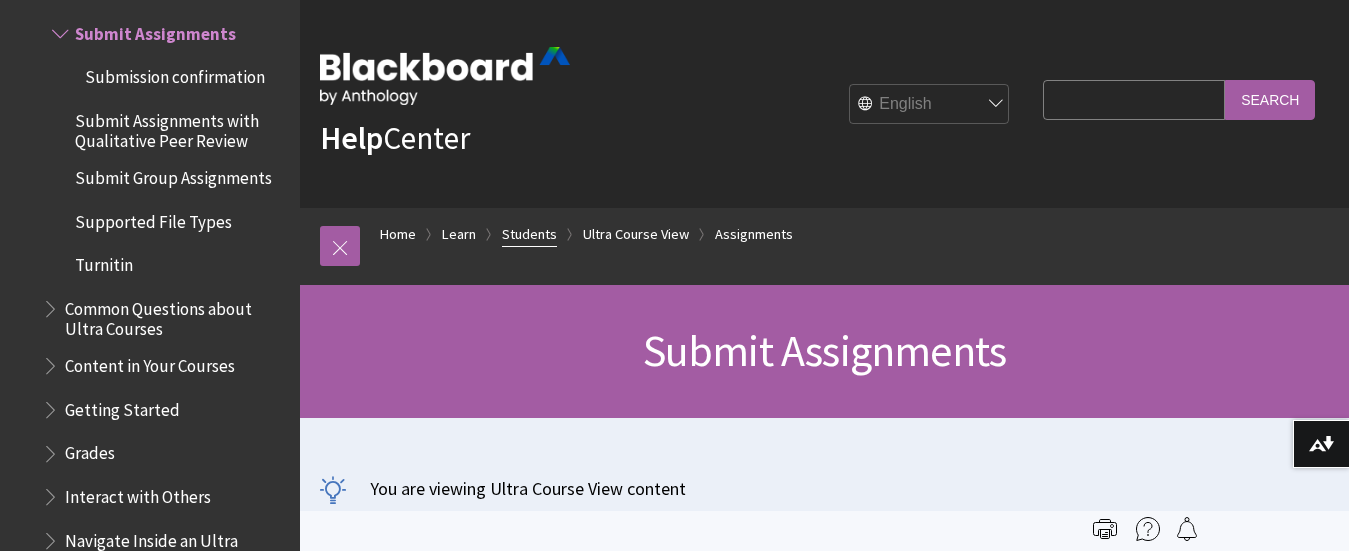 click on "Students" at bounding box center [529, 234] 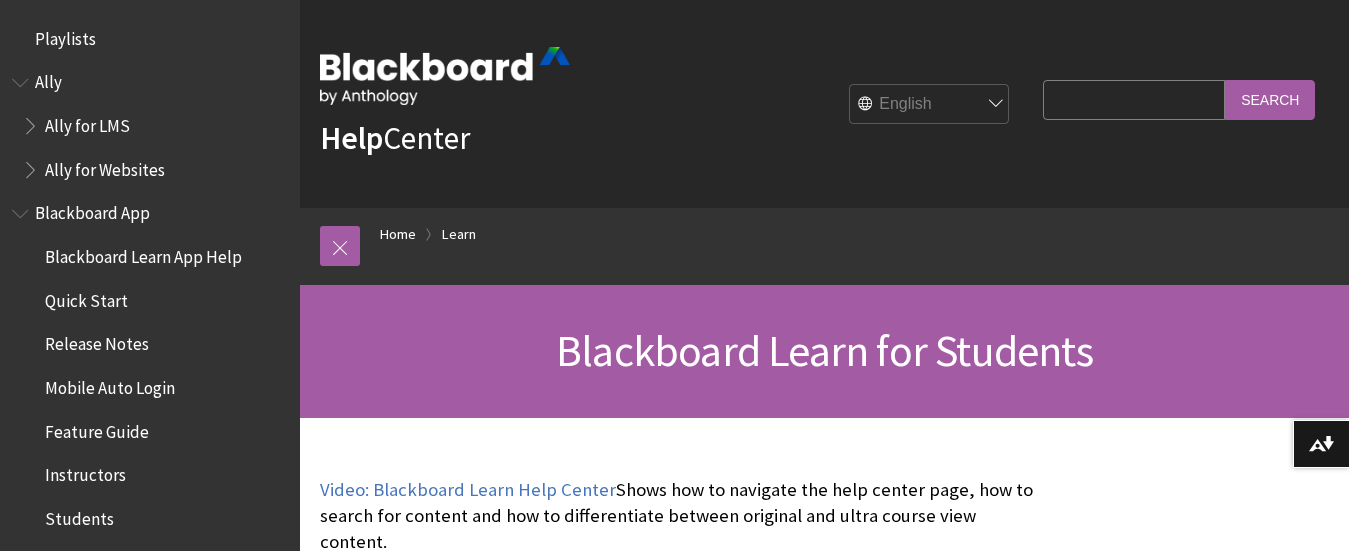 scroll, scrollTop: 0, scrollLeft: 0, axis: both 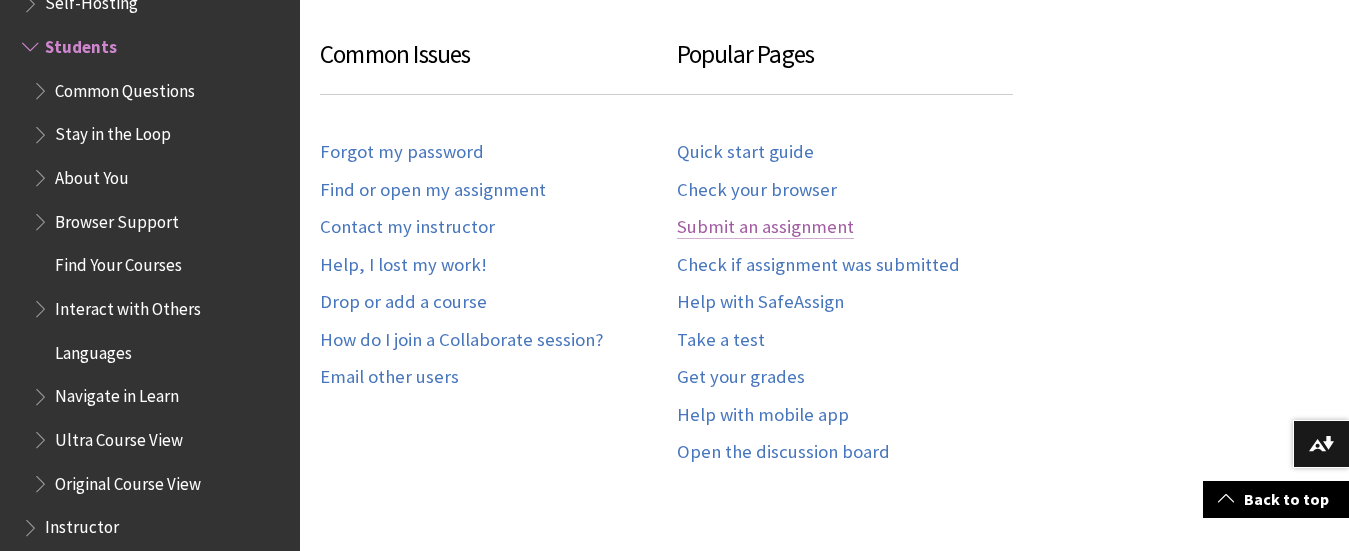 click on "Submit an assignment" at bounding box center (765, 227) 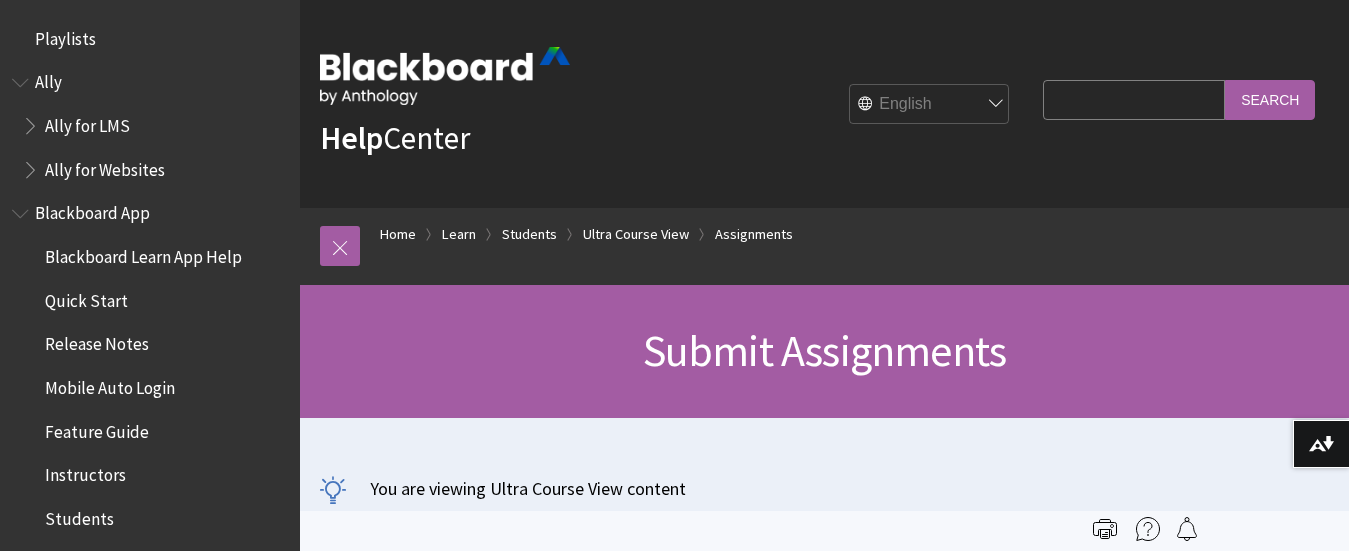 scroll, scrollTop: 0, scrollLeft: 0, axis: both 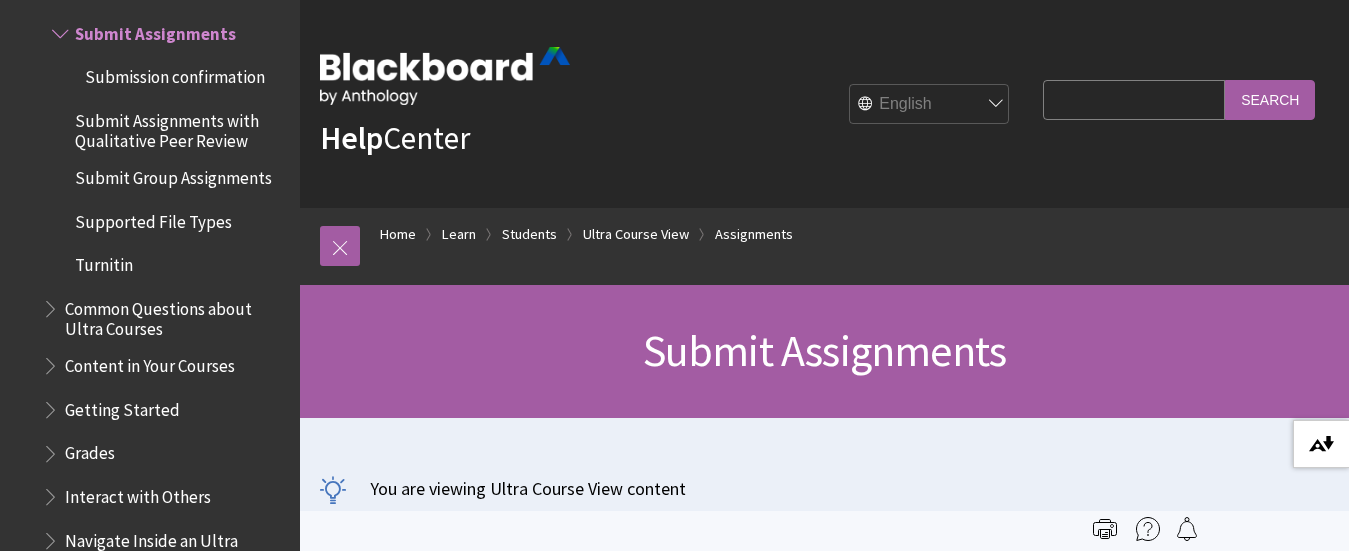 click at bounding box center [1321, 444] 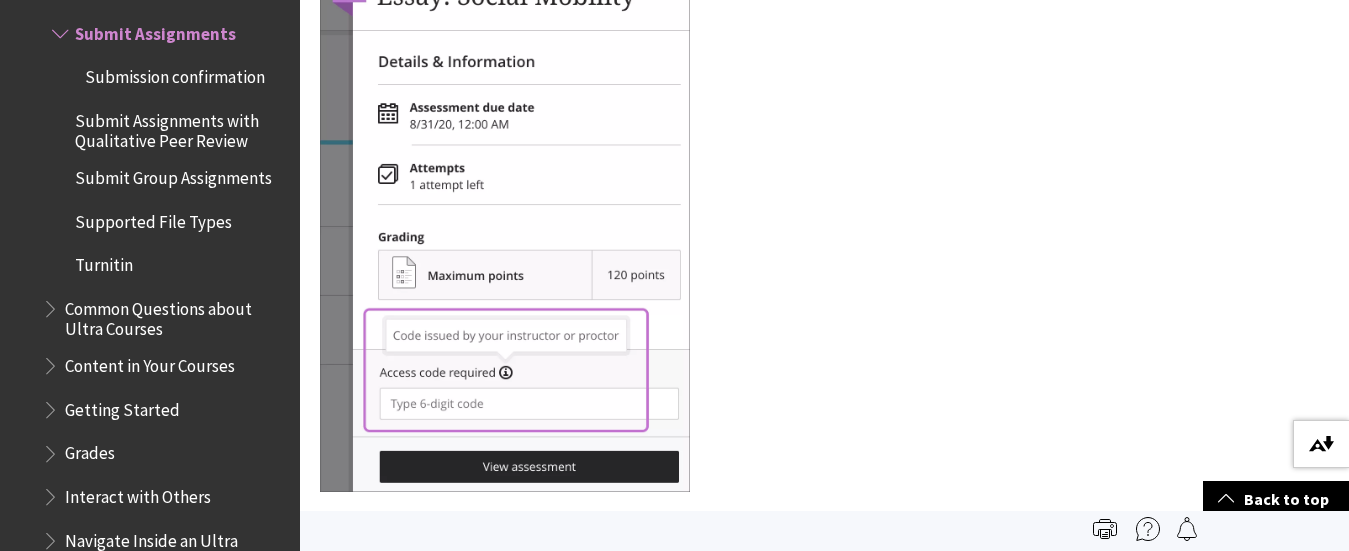 scroll, scrollTop: 0, scrollLeft: 0, axis: both 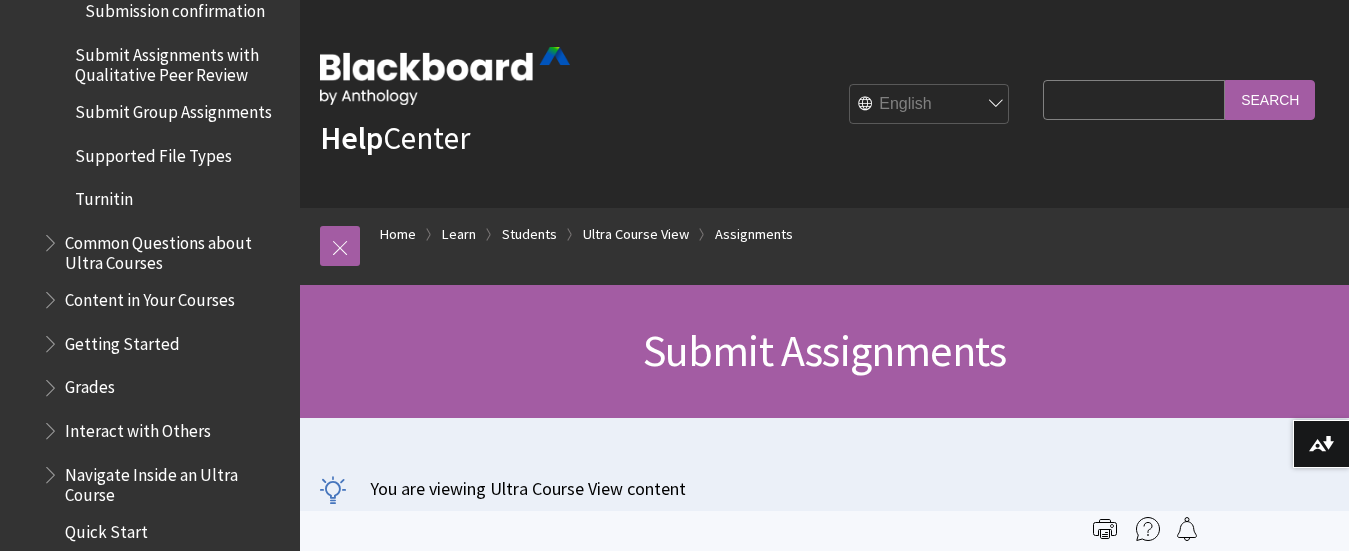 click on "Supported File Types" at bounding box center (153, 152) 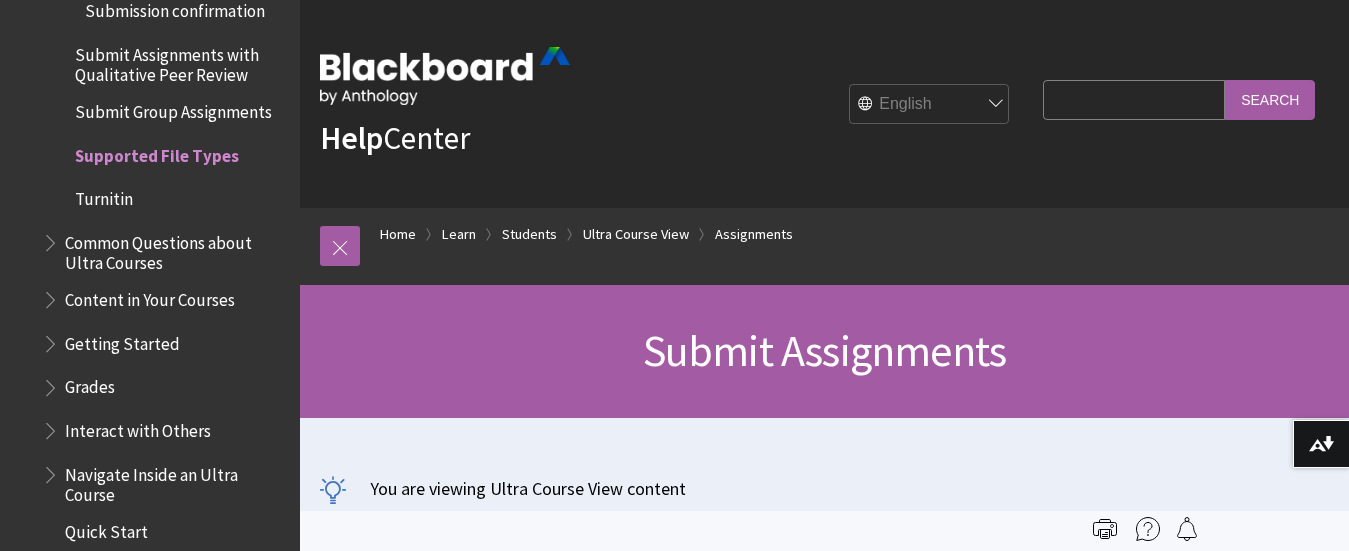 click on "Supported File Types" at bounding box center (157, 152) 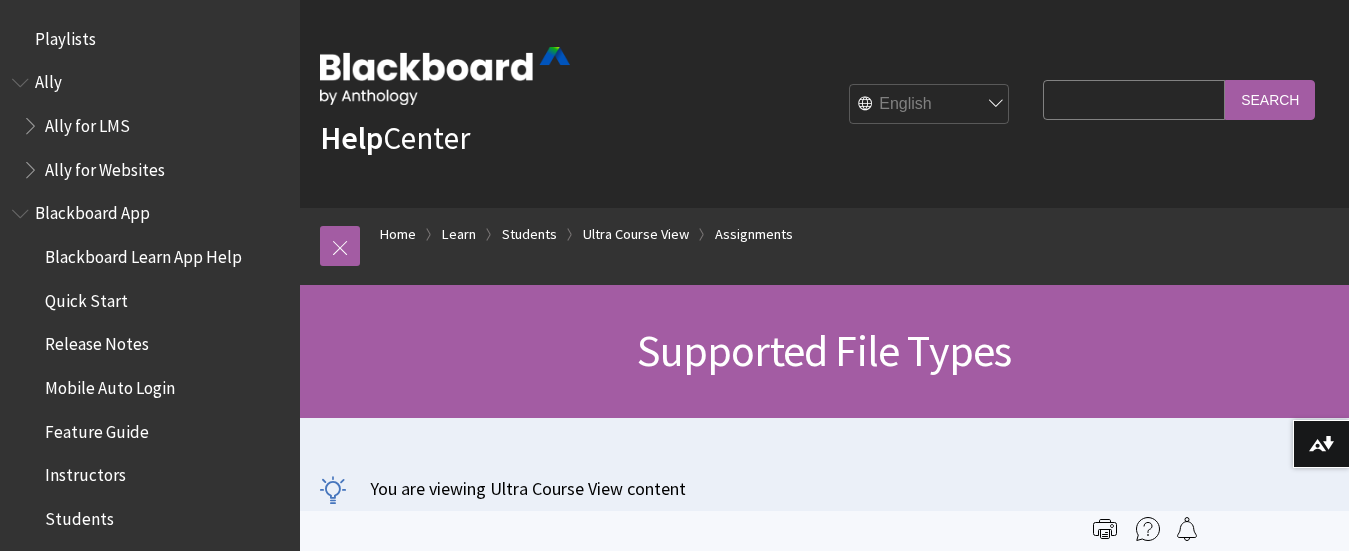 scroll, scrollTop: 0, scrollLeft: 0, axis: both 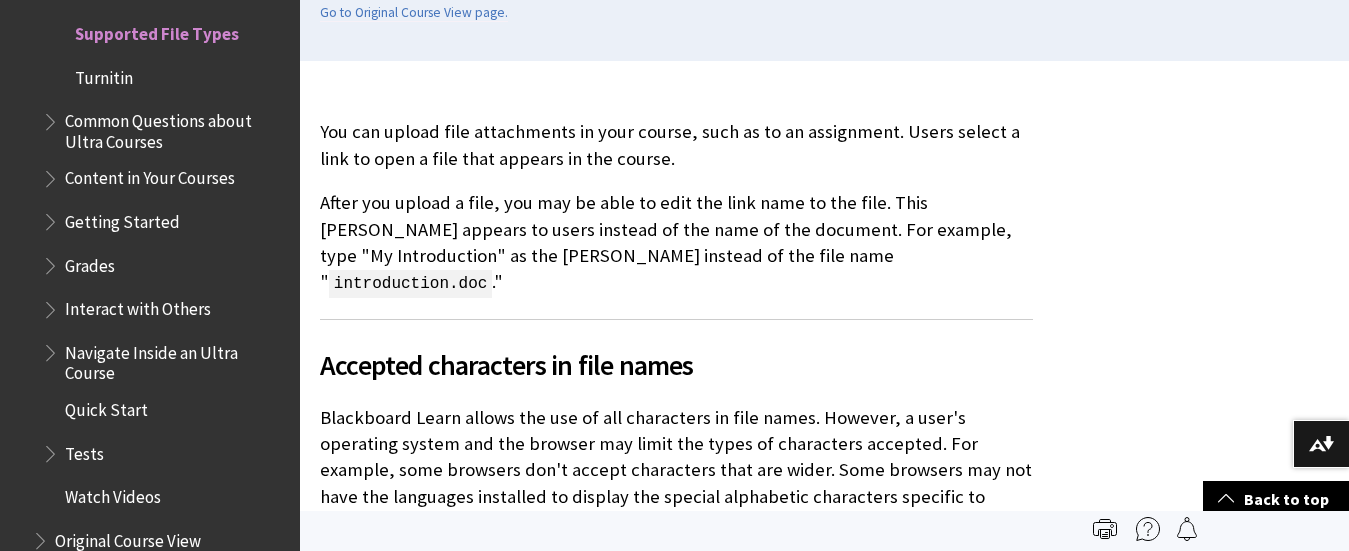 click on "introduction.doc" at bounding box center [410, 284] 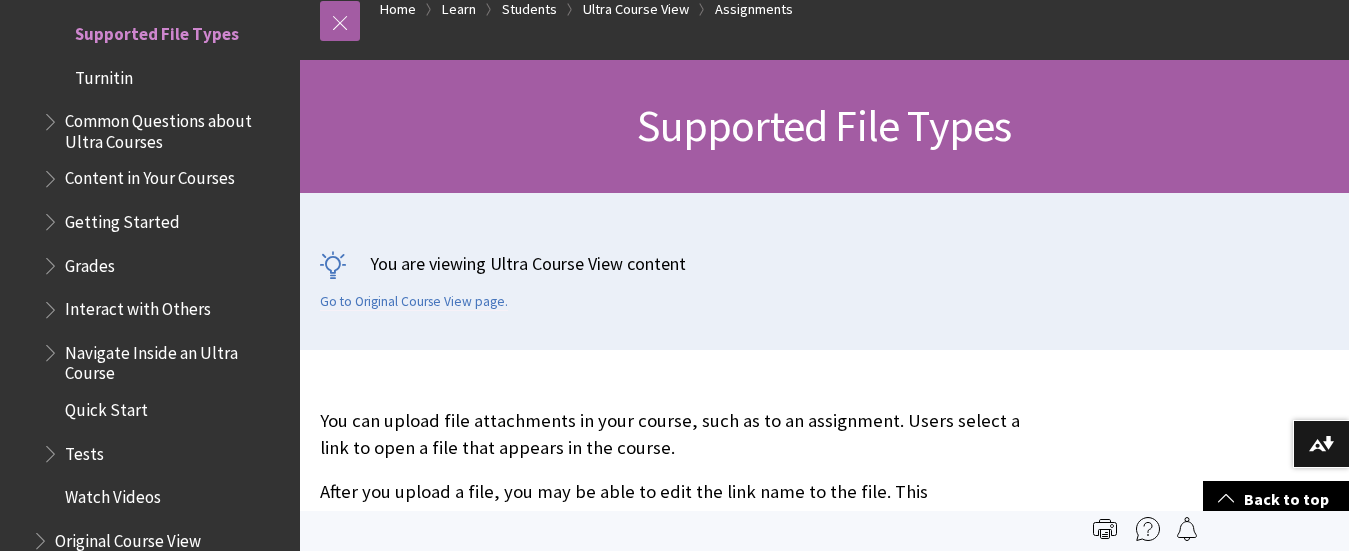 scroll, scrollTop: 217, scrollLeft: 0, axis: vertical 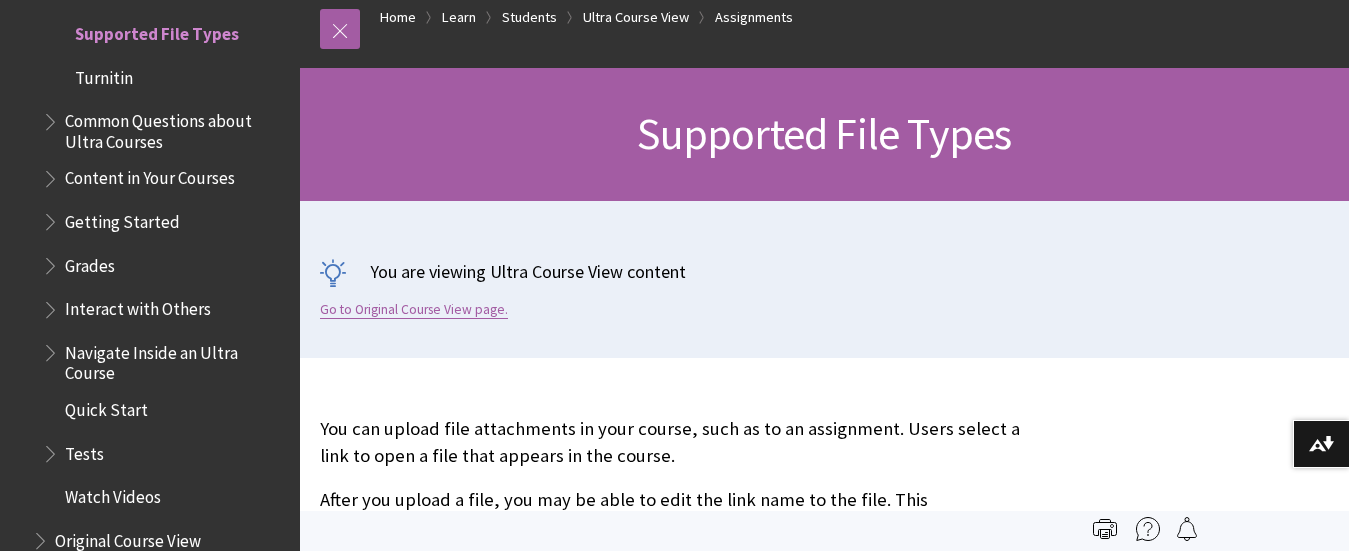 click on "Go to Original Course View page." at bounding box center (414, 310) 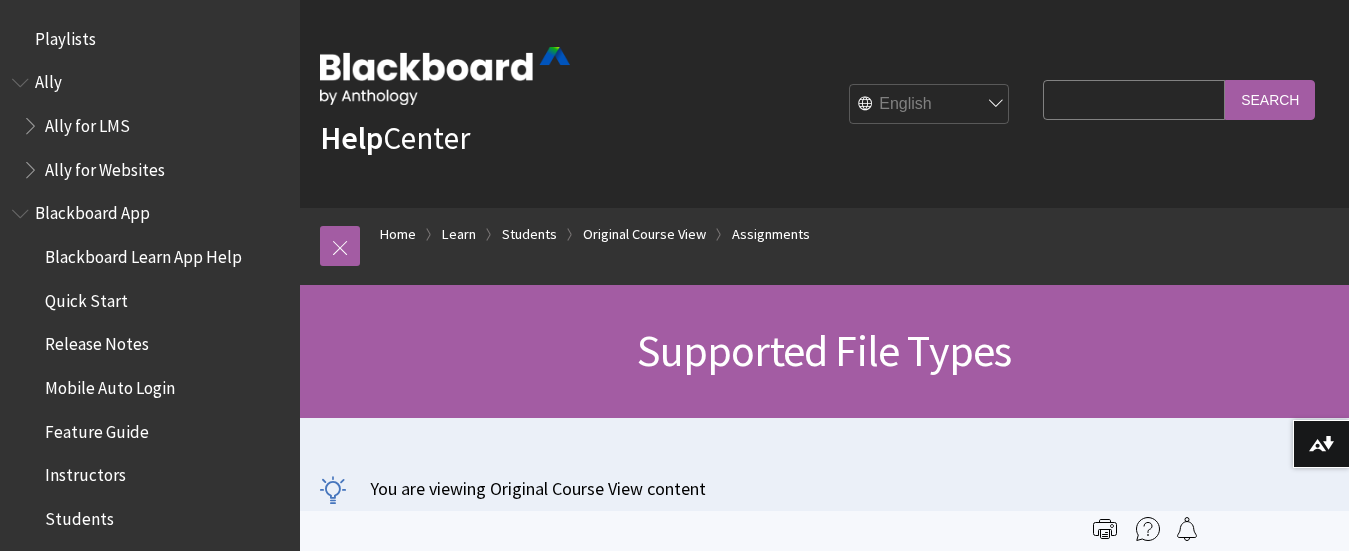 scroll, scrollTop: 0, scrollLeft: 0, axis: both 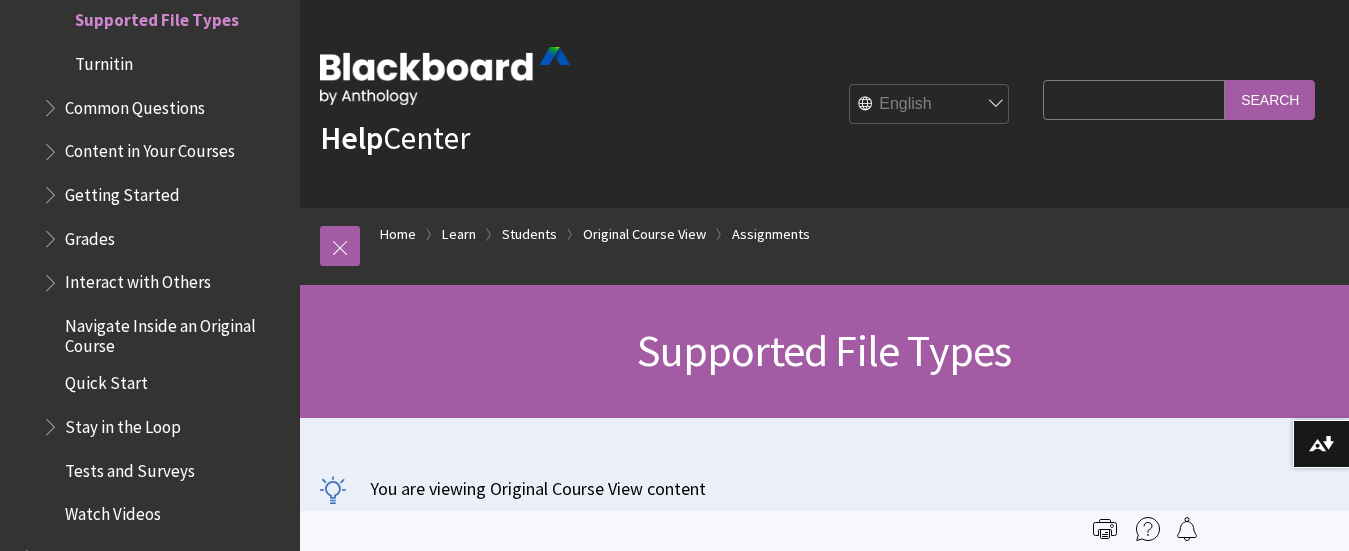 click at bounding box center (445, 76) 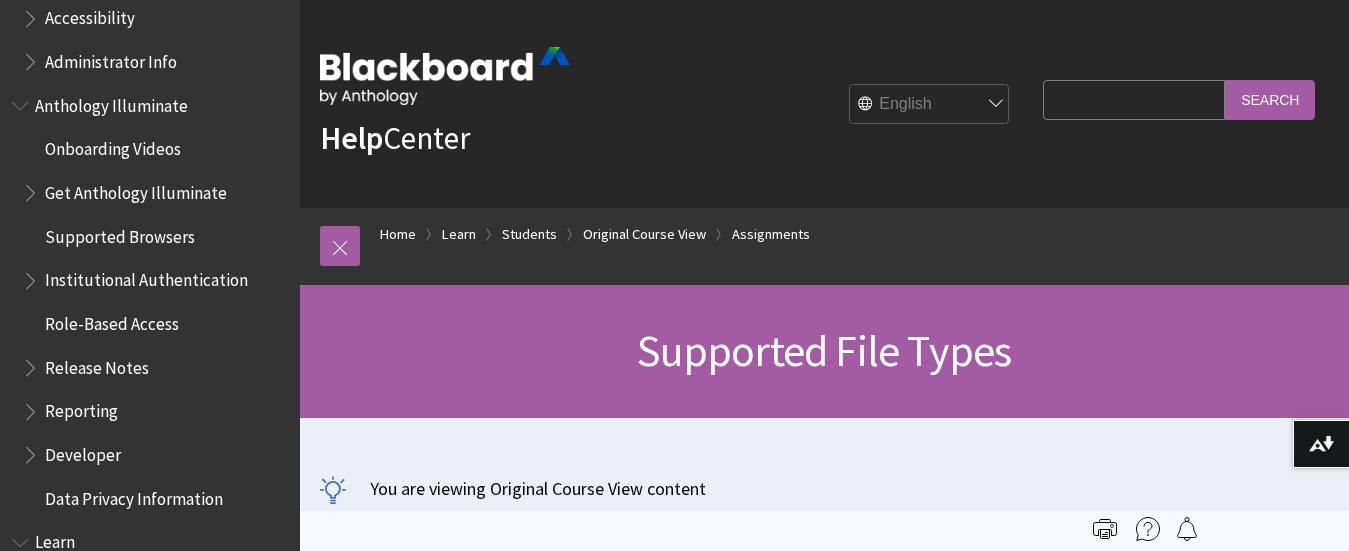 scroll, scrollTop: 0, scrollLeft: 0, axis: both 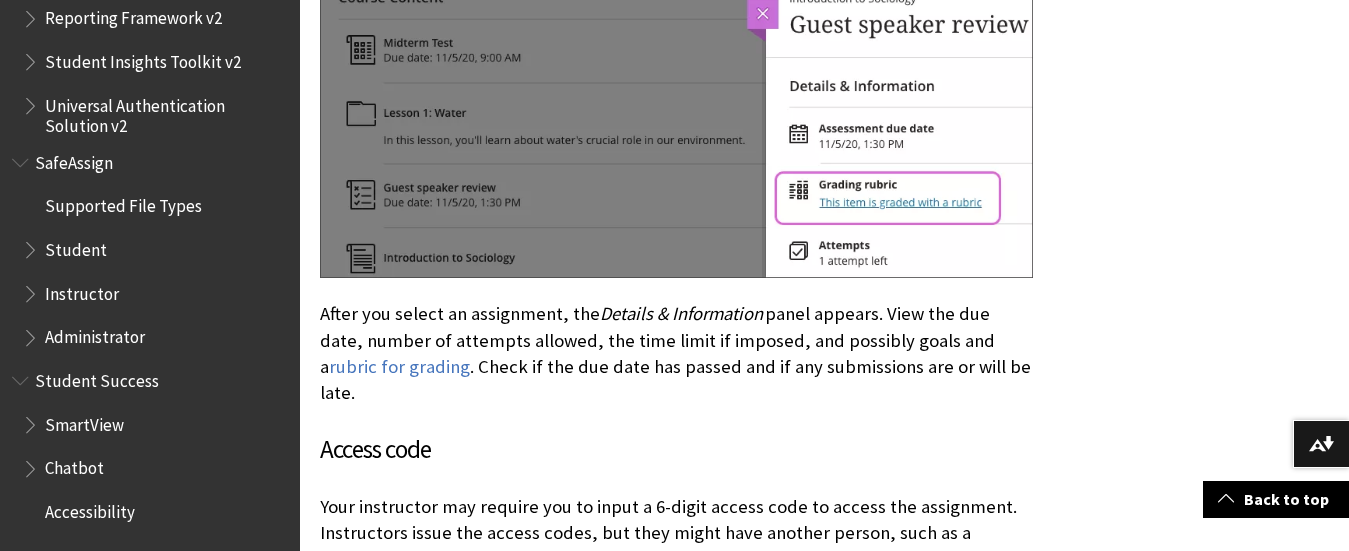 click at bounding box center (676, 128) 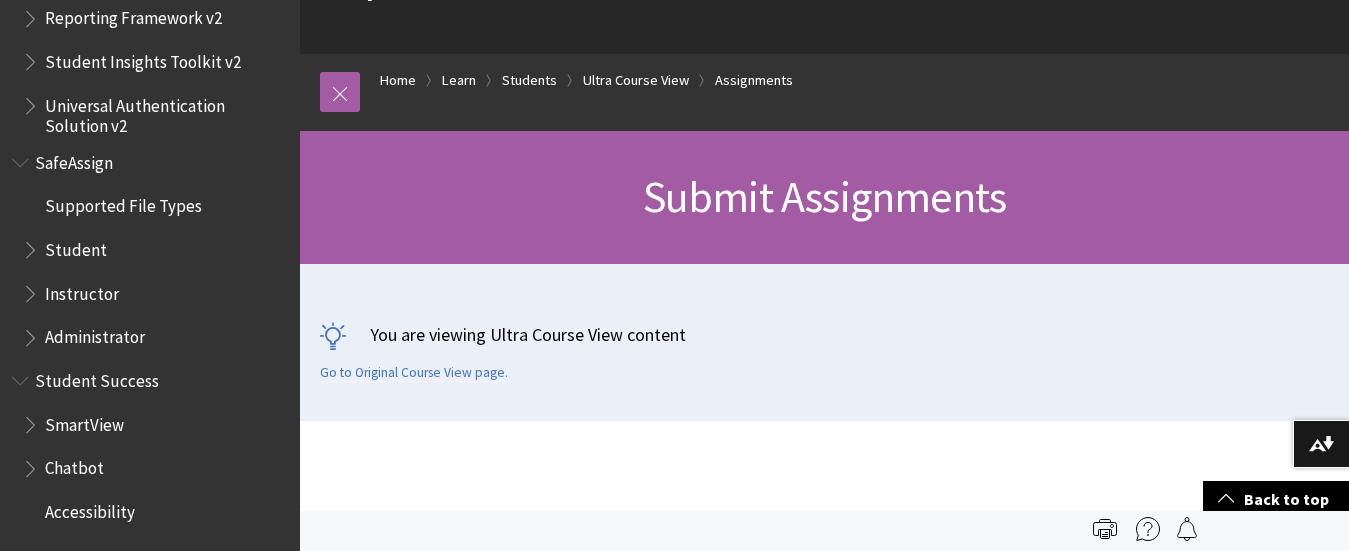 scroll, scrollTop: 0, scrollLeft: 0, axis: both 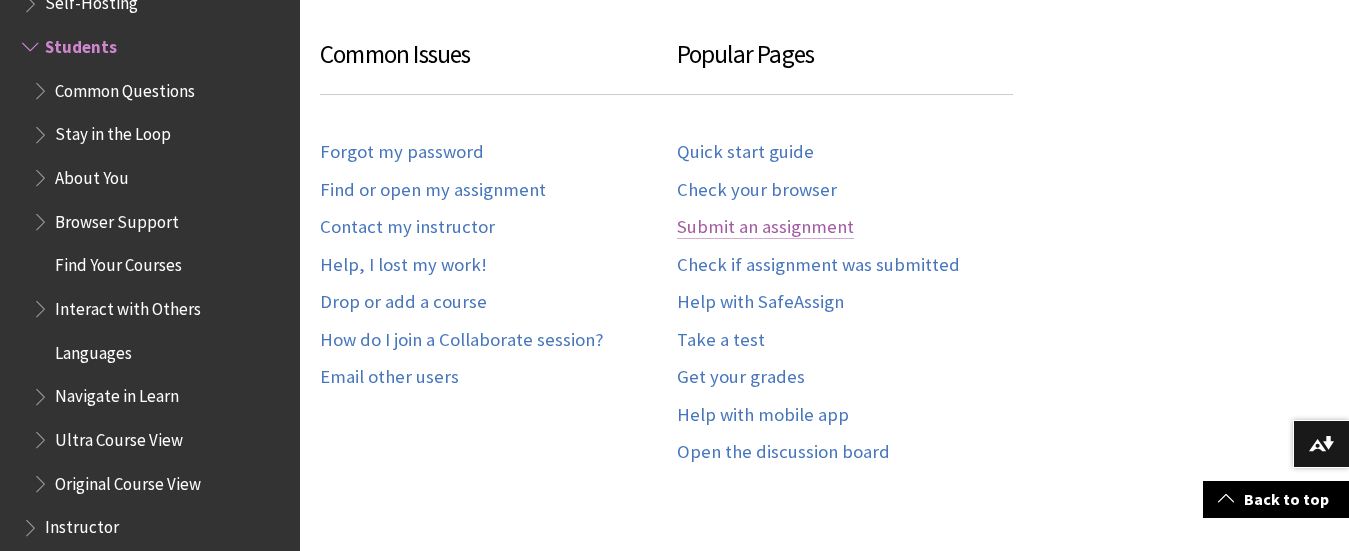 click on "Submit an assignment" at bounding box center [765, 227] 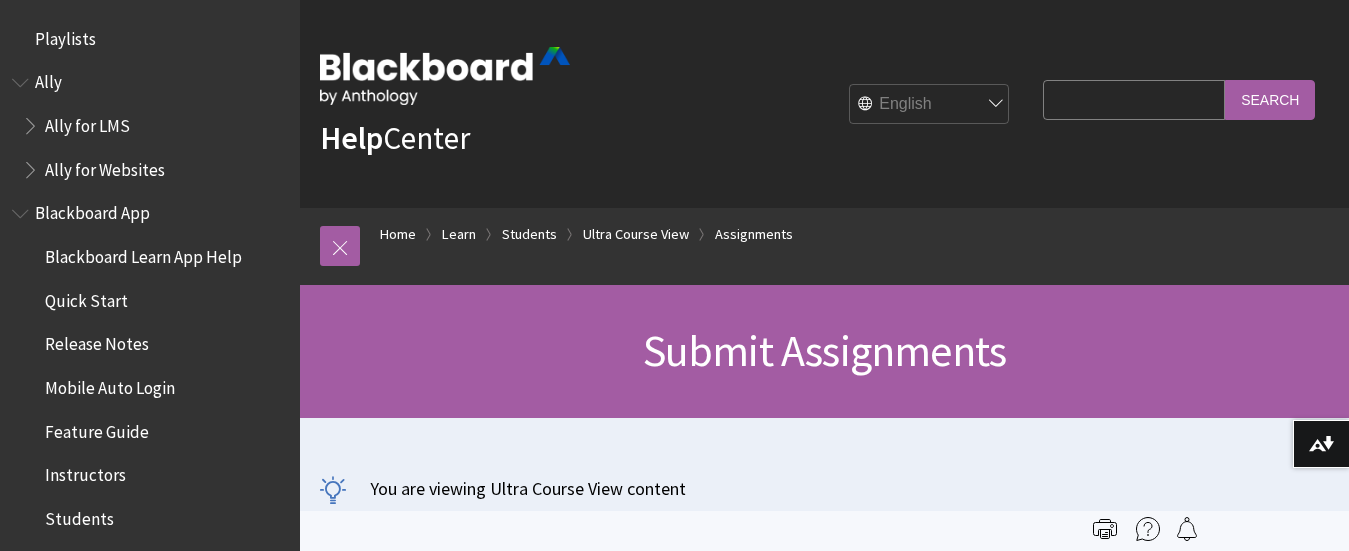 scroll, scrollTop: 0, scrollLeft: 0, axis: both 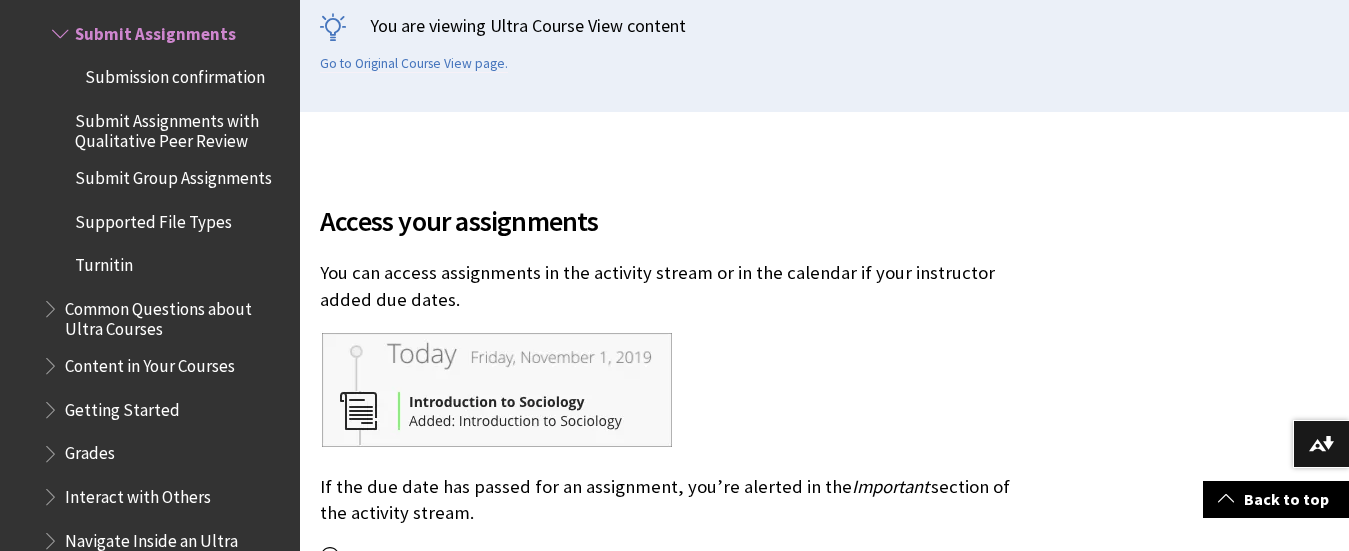 click at bounding box center (498, 390) 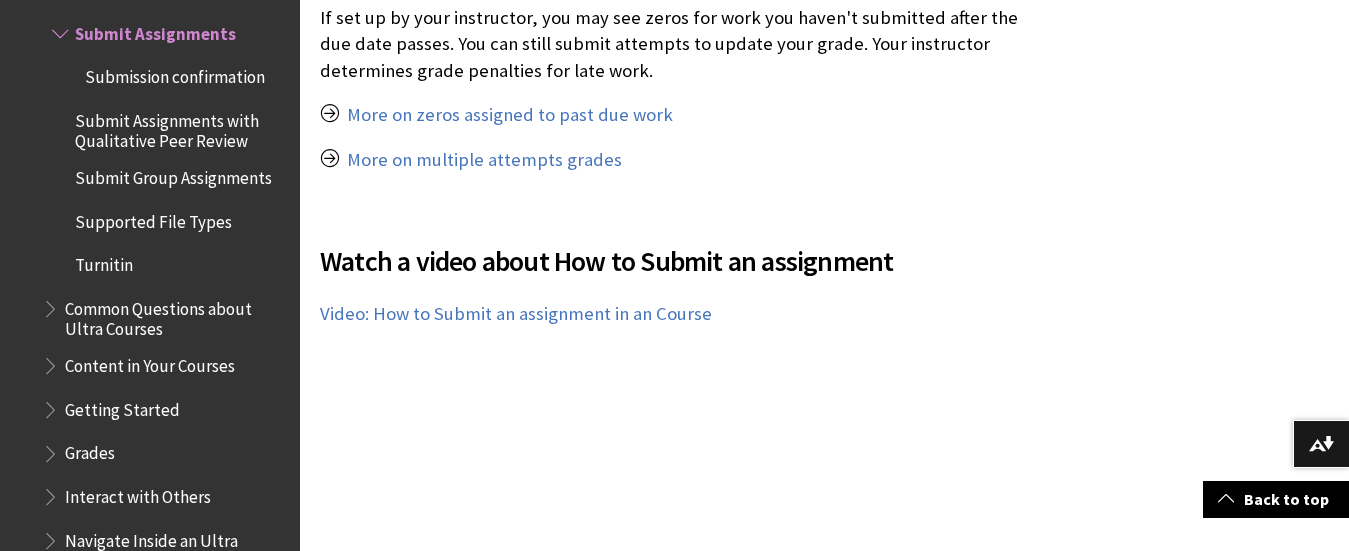 scroll, scrollTop: 6220, scrollLeft: 0, axis: vertical 